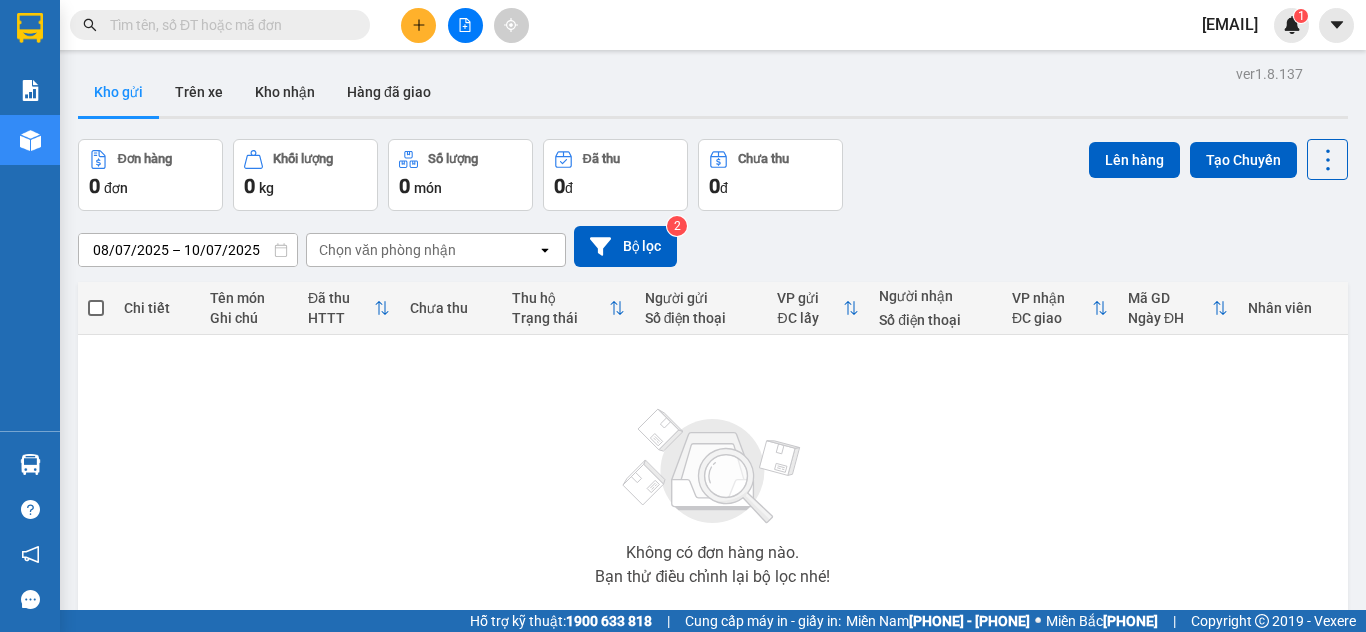 scroll, scrollTop: 0, scrollLeft: 0, axis: both 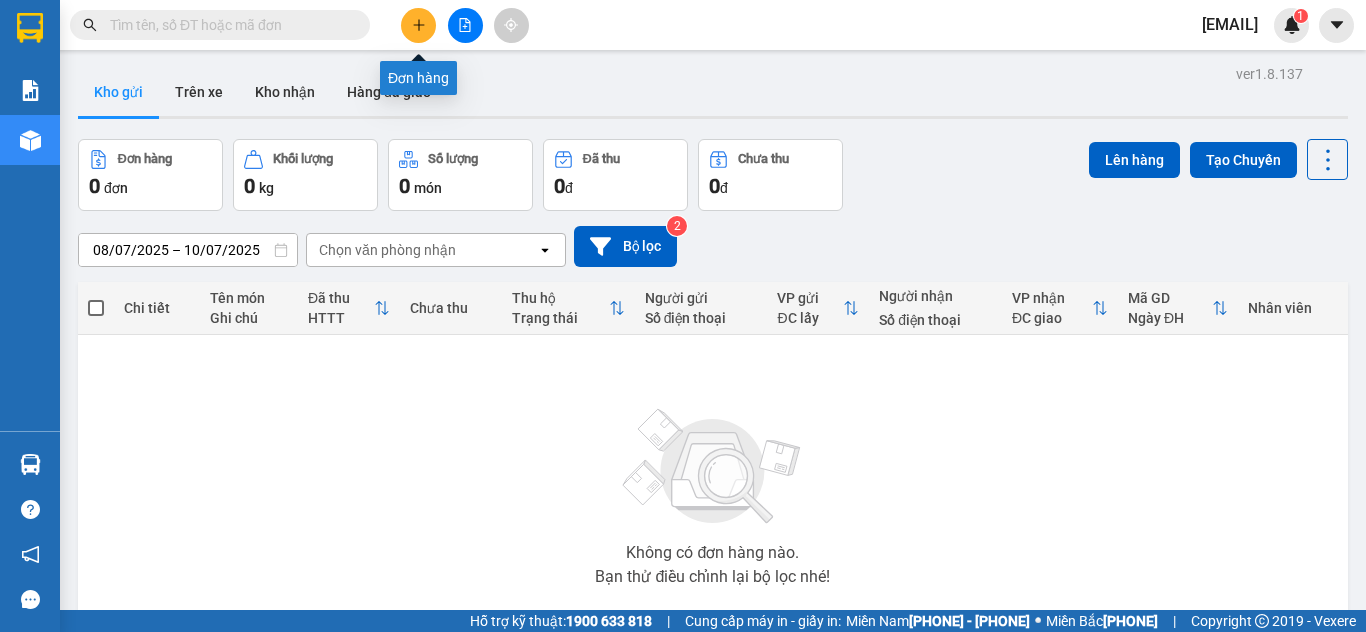 click at bounding box center (418, 25) 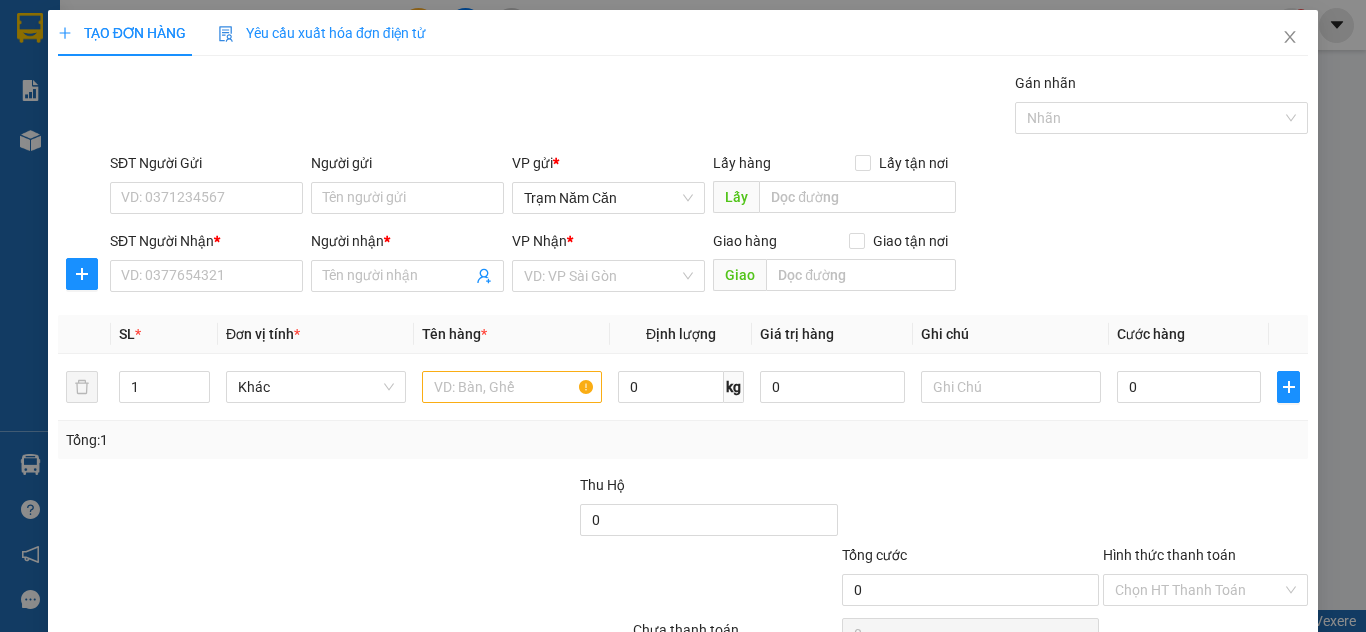 click on "SĐT Người Nhận  *" at bounding box center [206, 276] 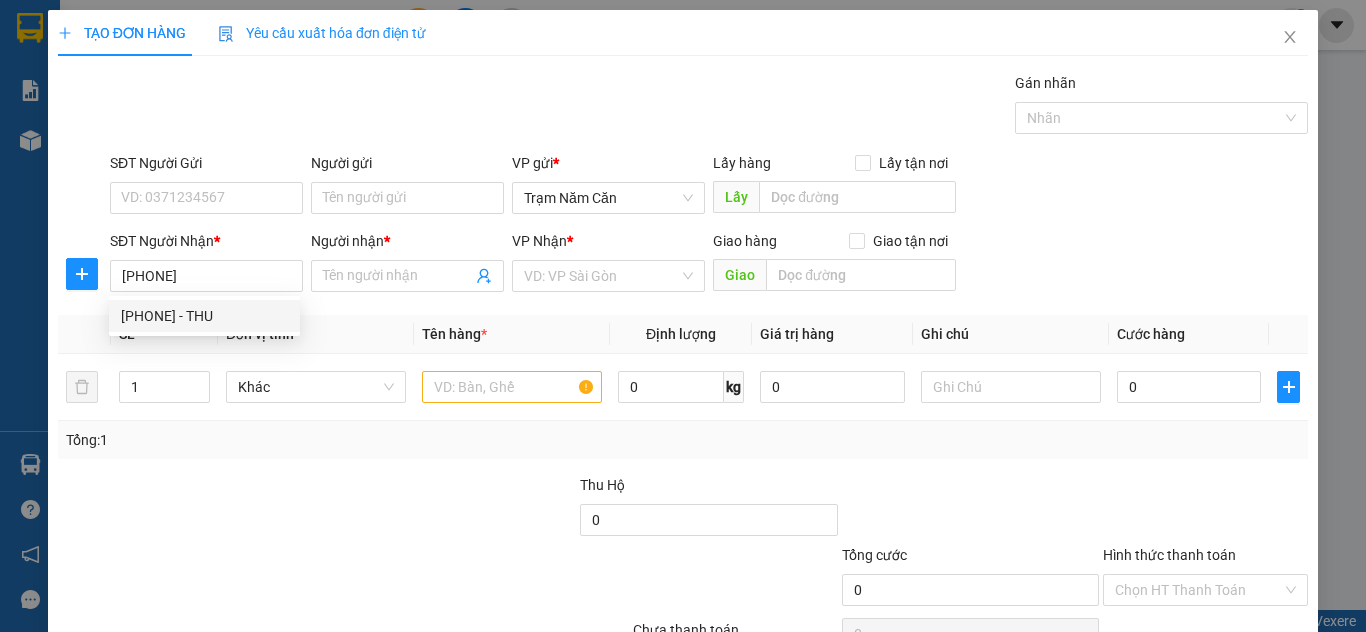 click on "[PHONE] - THU" at bounding box center (204, 316) 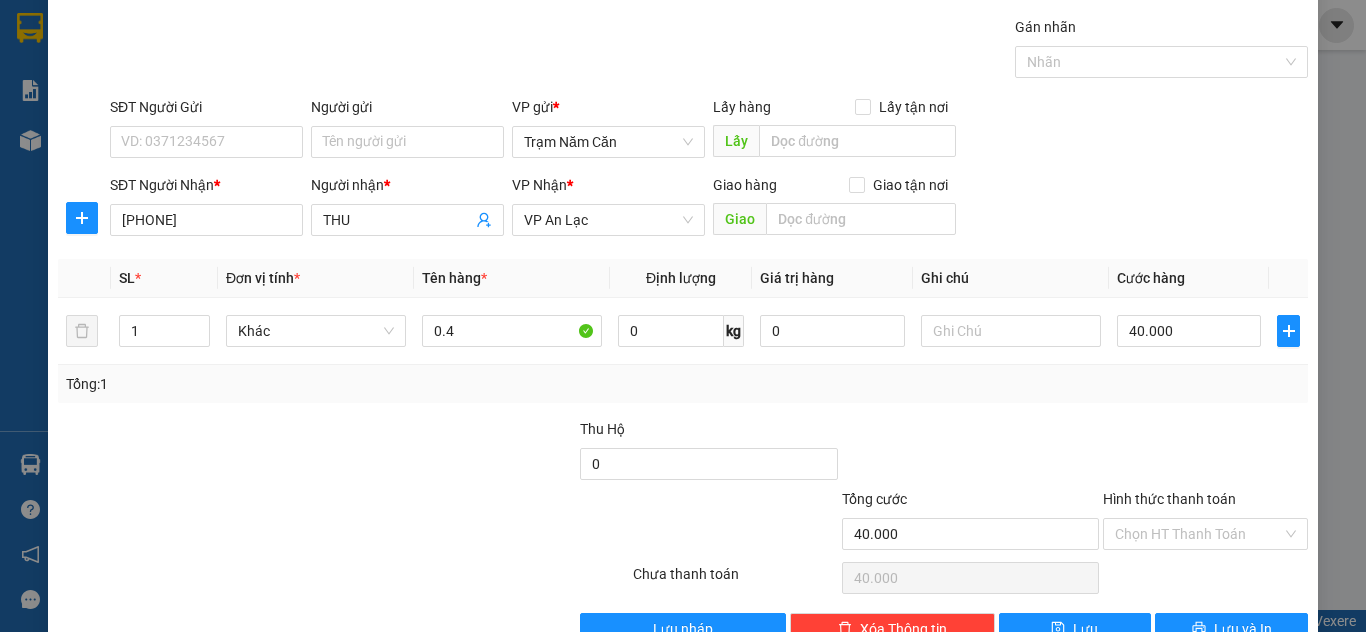 scroll, scrollTop: 108, scrollLeft: 0, axis: vertical 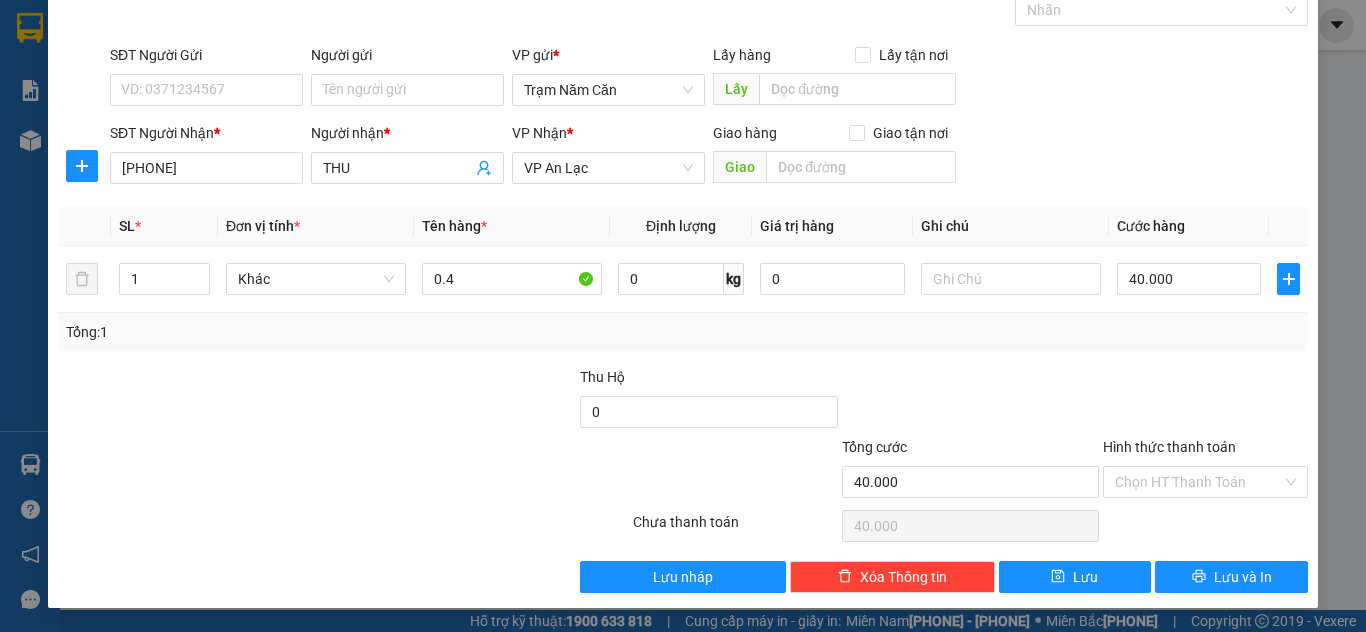 click on "Chọn HT Thanh Toán" at bounding box center (1205, 482) 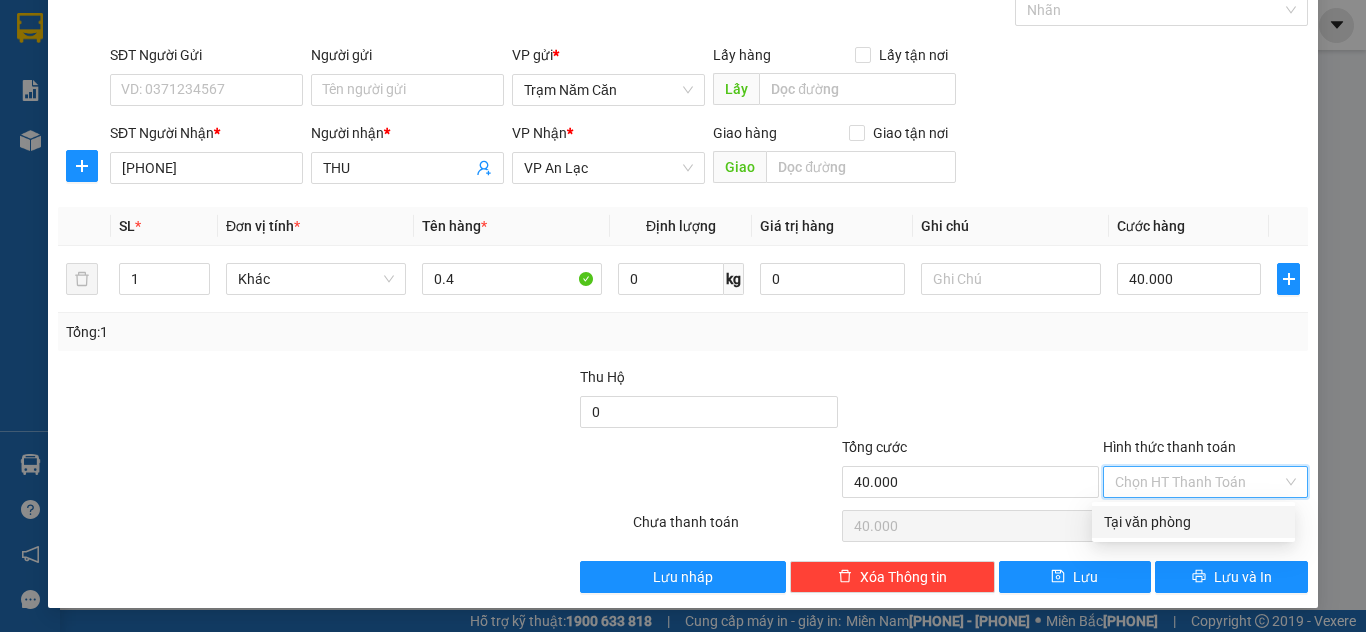 click on "Hình thức thanh toán" at bounding box center [1198, 482] 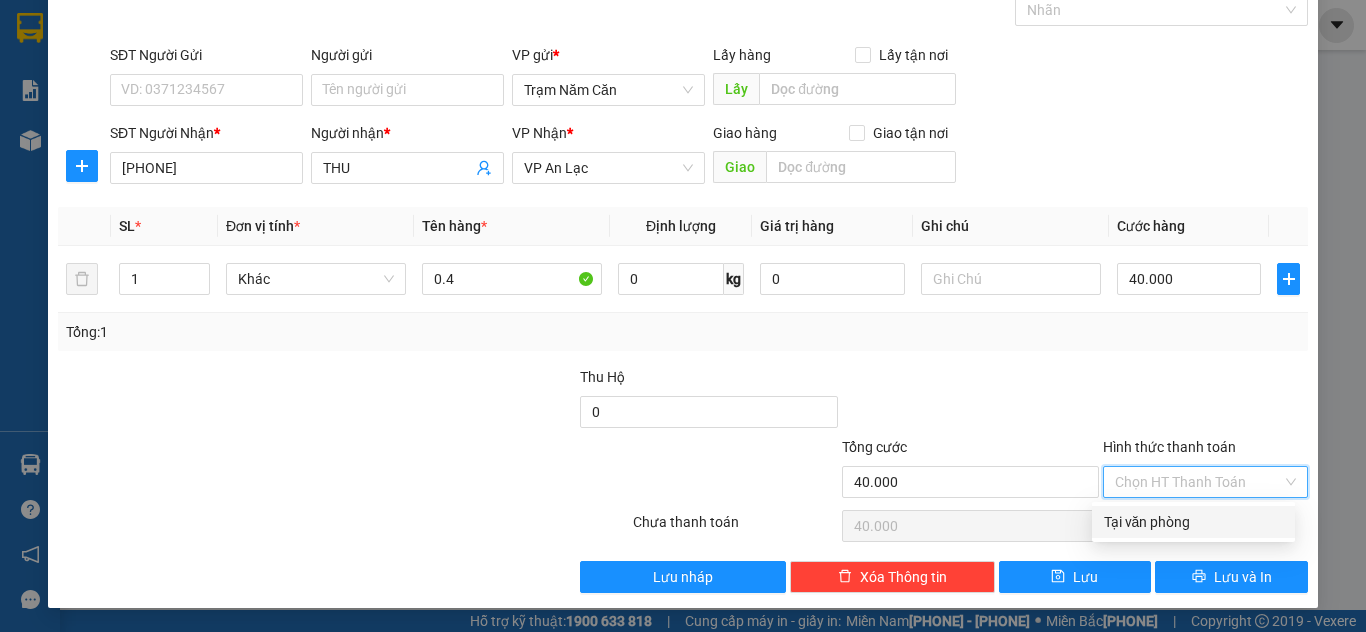 click on "Tại văn phòng" at bounding box center [1193, 522] 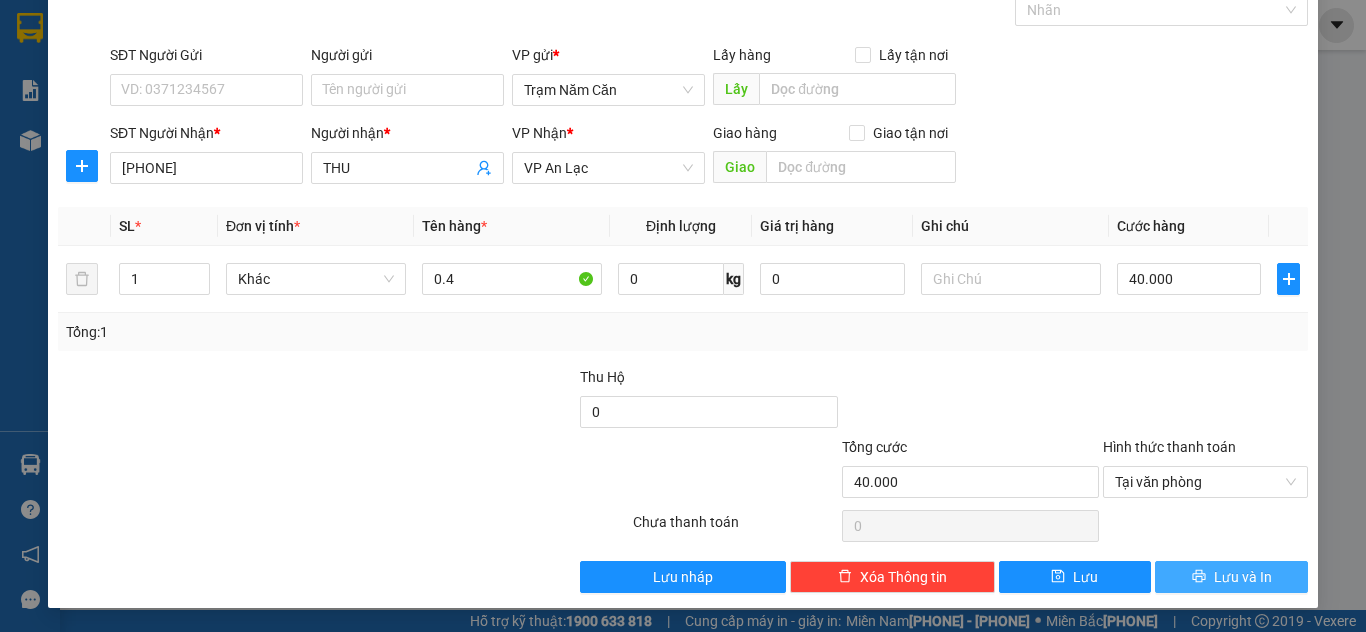 click on "Lưu và In" at bounding box center [1231, 577] 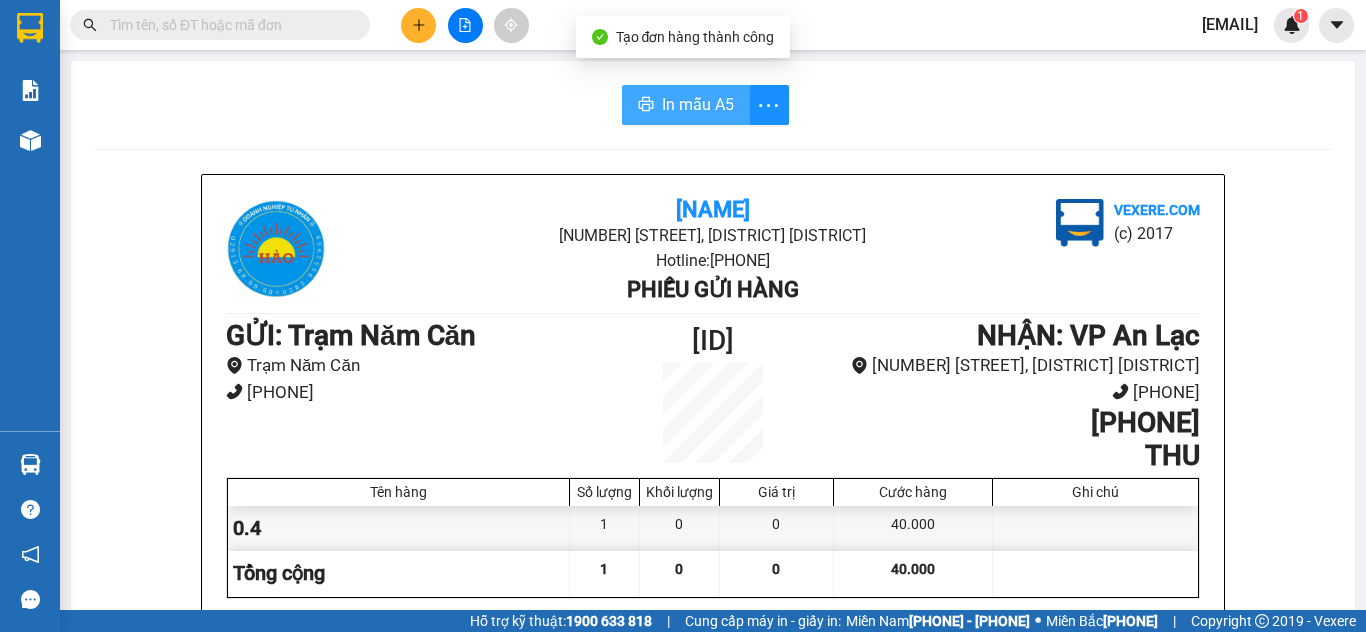 click on "In mẫu A5" at bounding box center (698, 104) 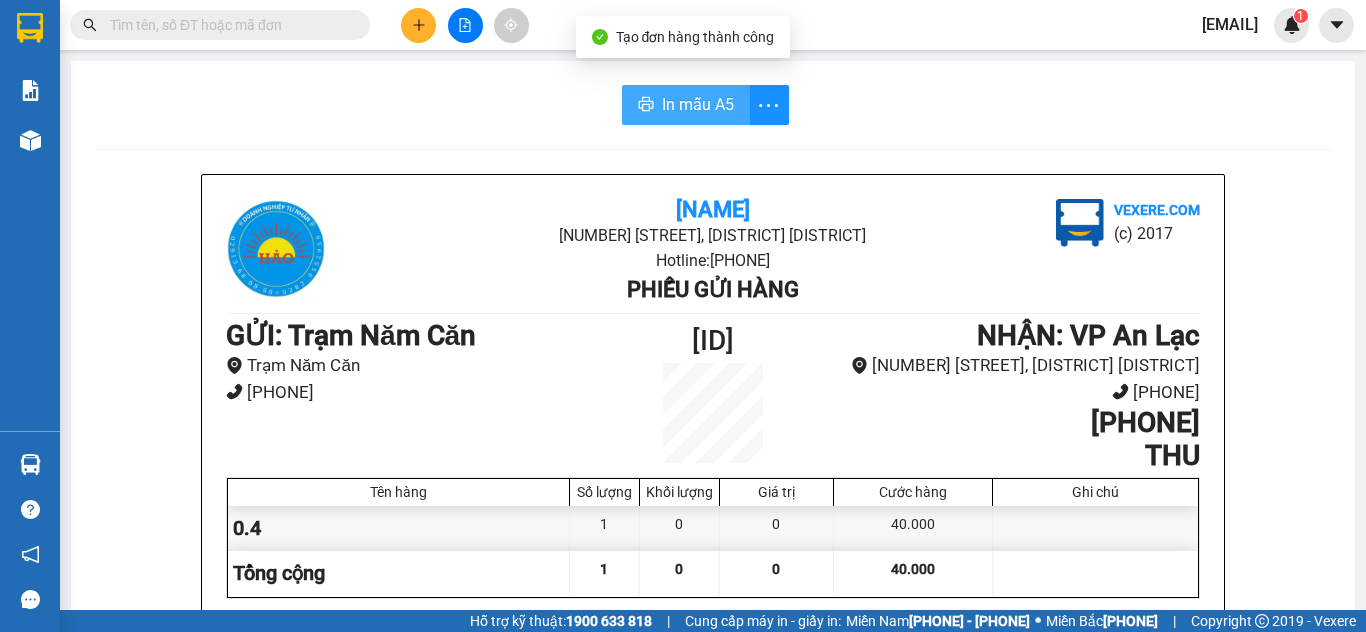 scroll, scrollTop: 0, scrollLeft: 0, axis: both 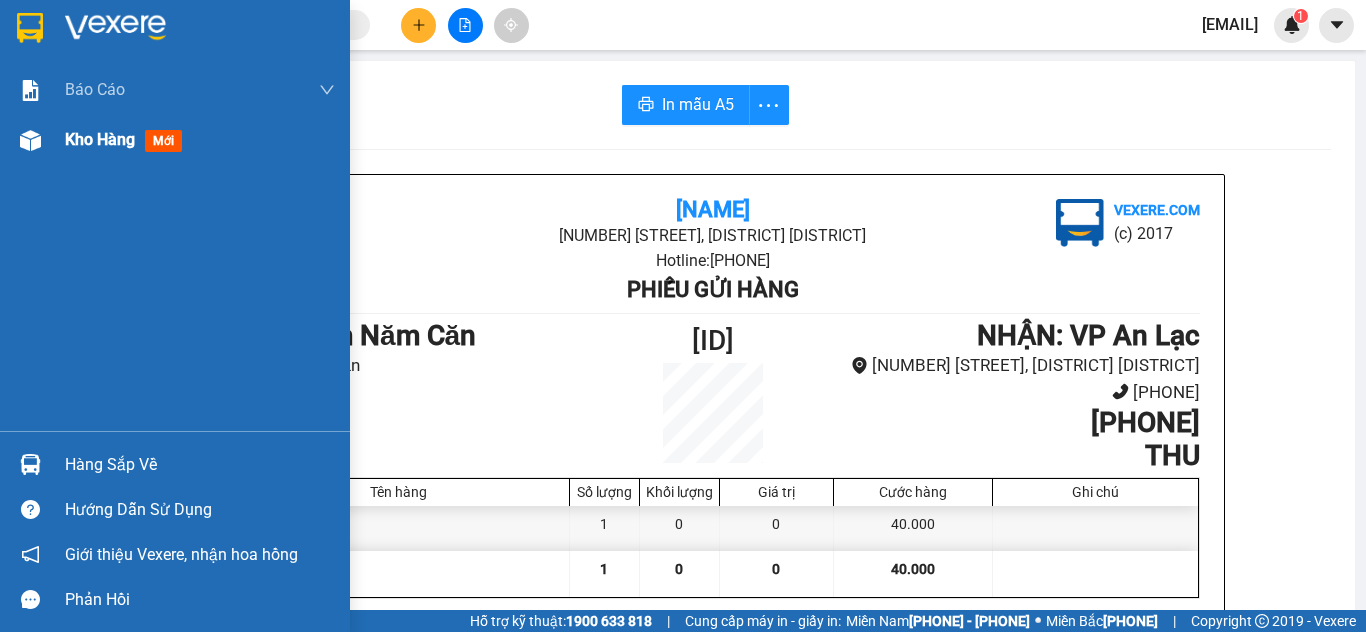 click on "Kho hàng mới" at bounding box center [175, 90] 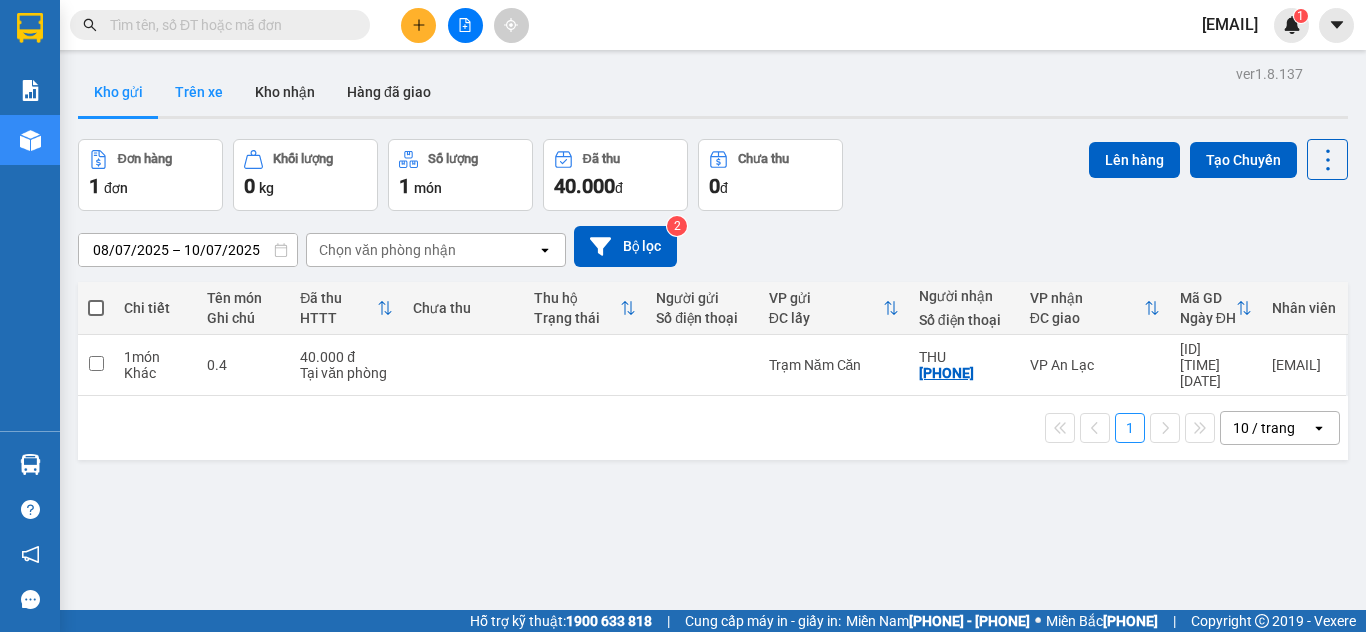 click on "Trên xe" at bounding box center [199, 92] 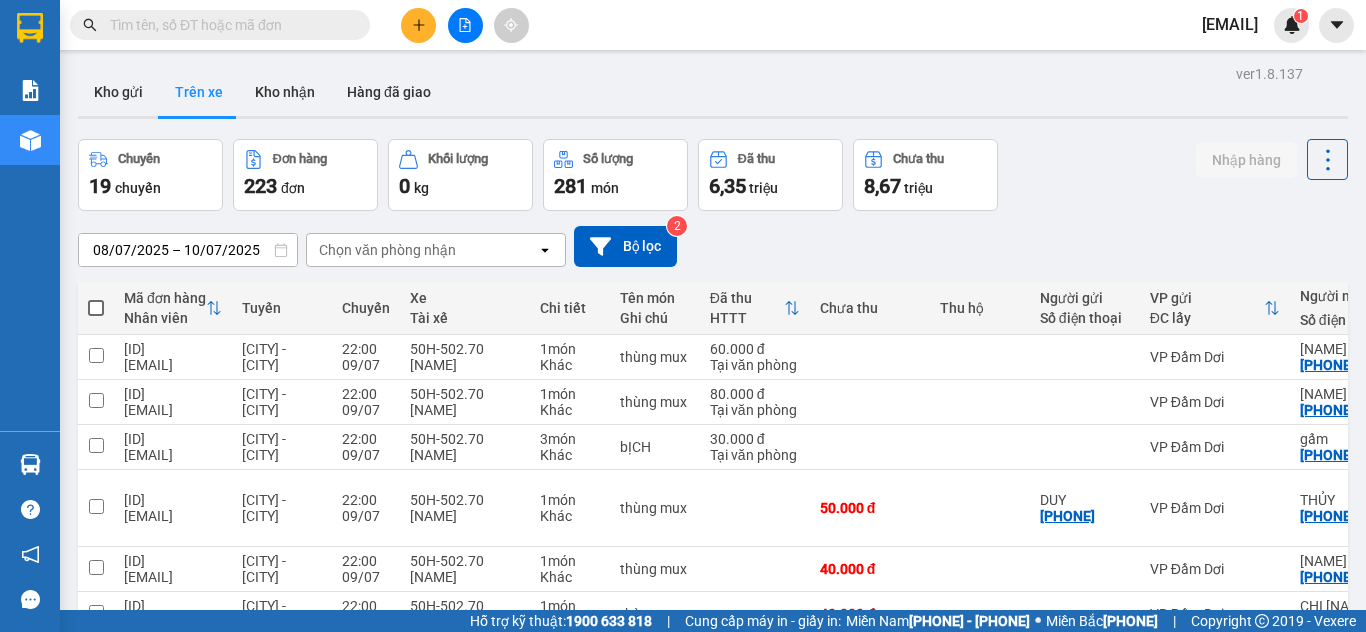 click on "Chọn văn phòng nhận" at bounding box center (422, 250) 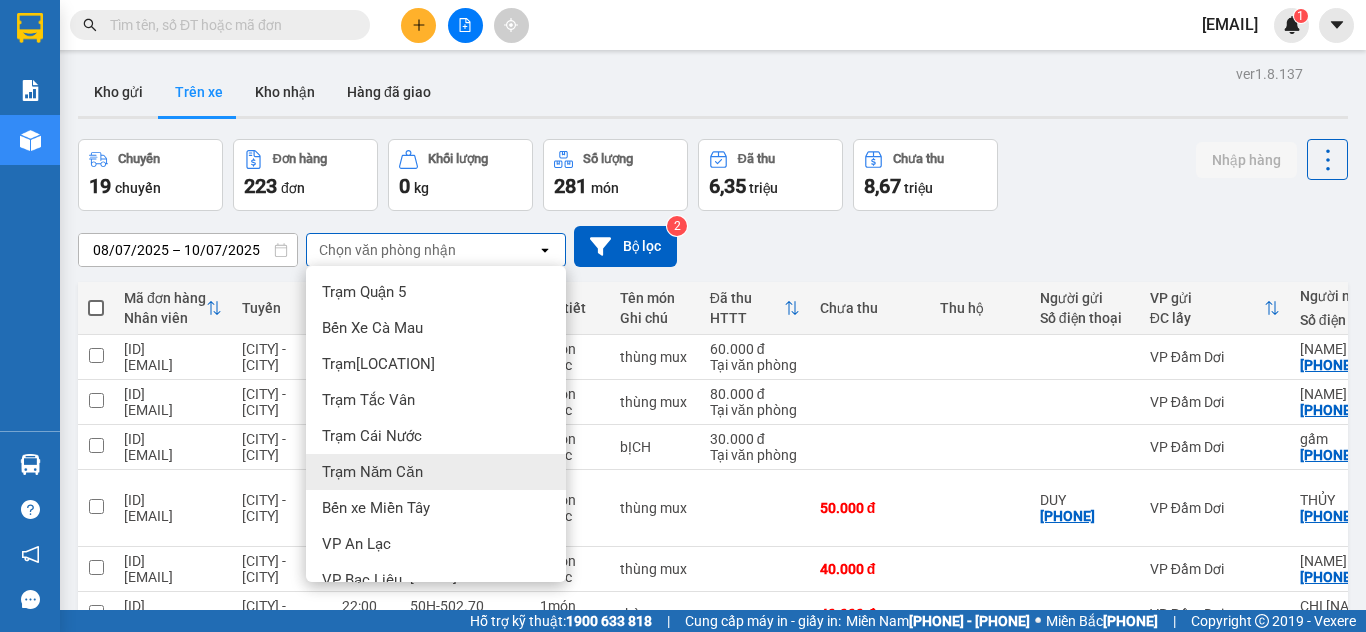 click on "Trạm Năm Căn" at bounding box center (436, 472) 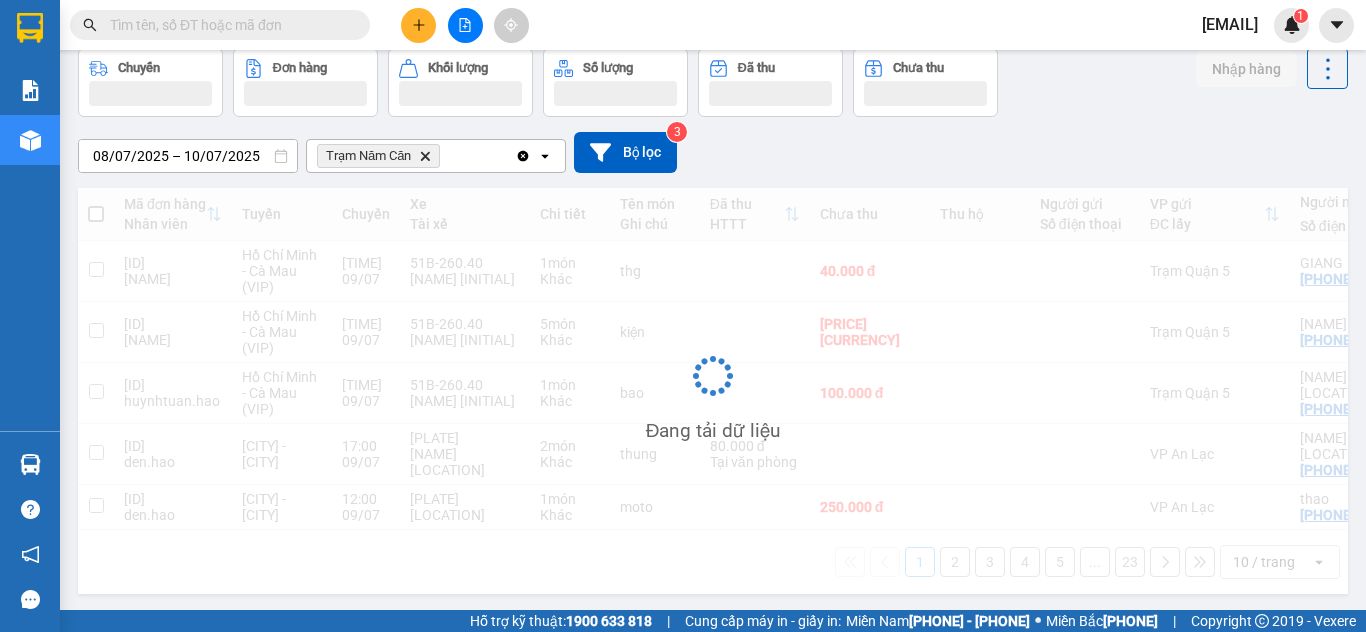 scroll, scrollTop: 92, scrollLeft: 0, axis: vertical 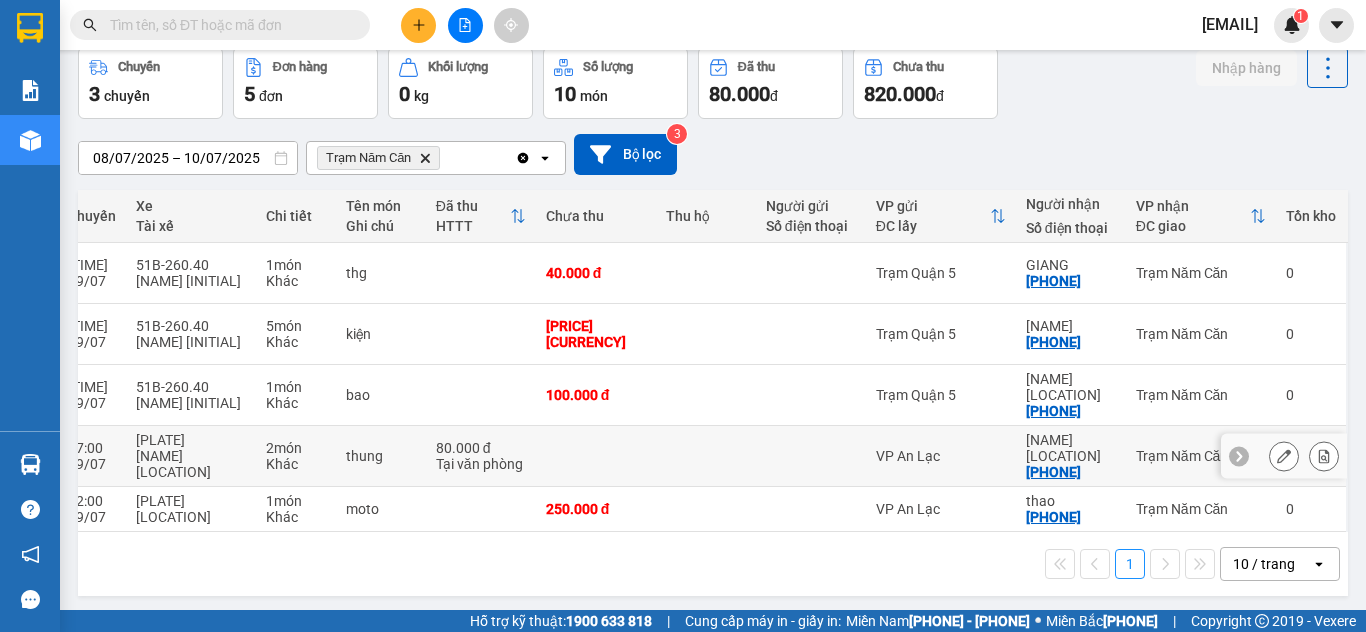 click on "[NAME] [LOCATION] [PHONE]" at bounding box center [1071, 456] 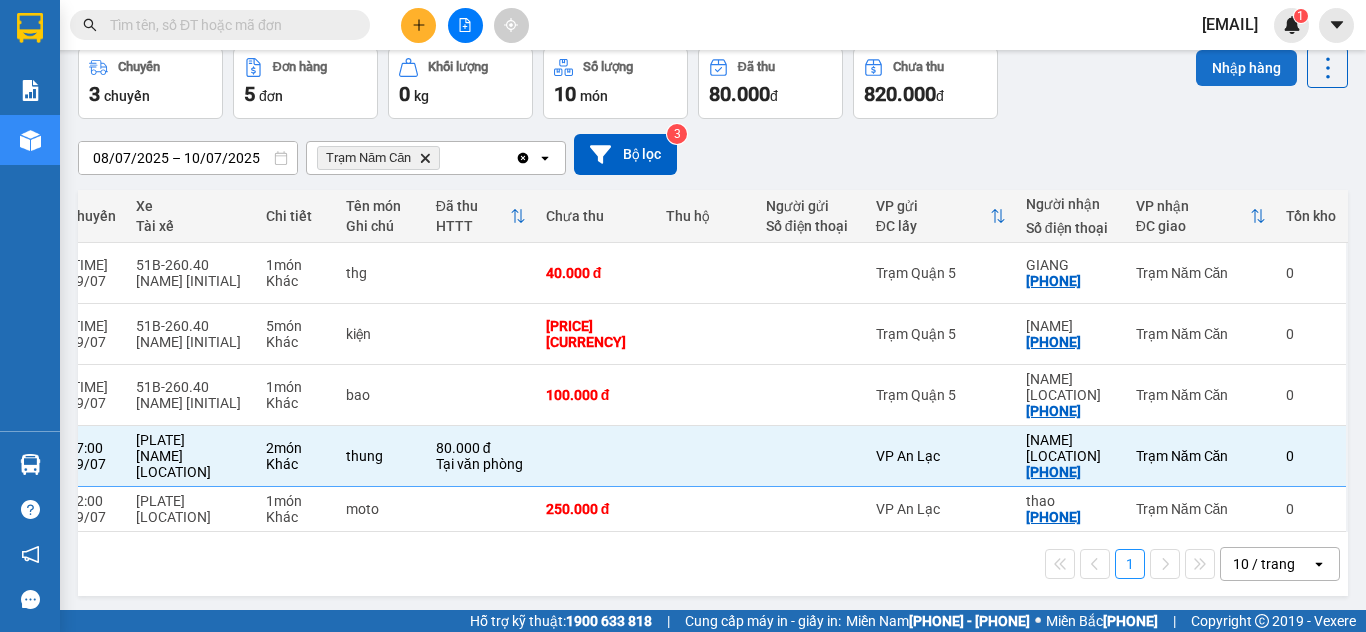 click on "Nhập hàng" at bounding box center (1246, 68) 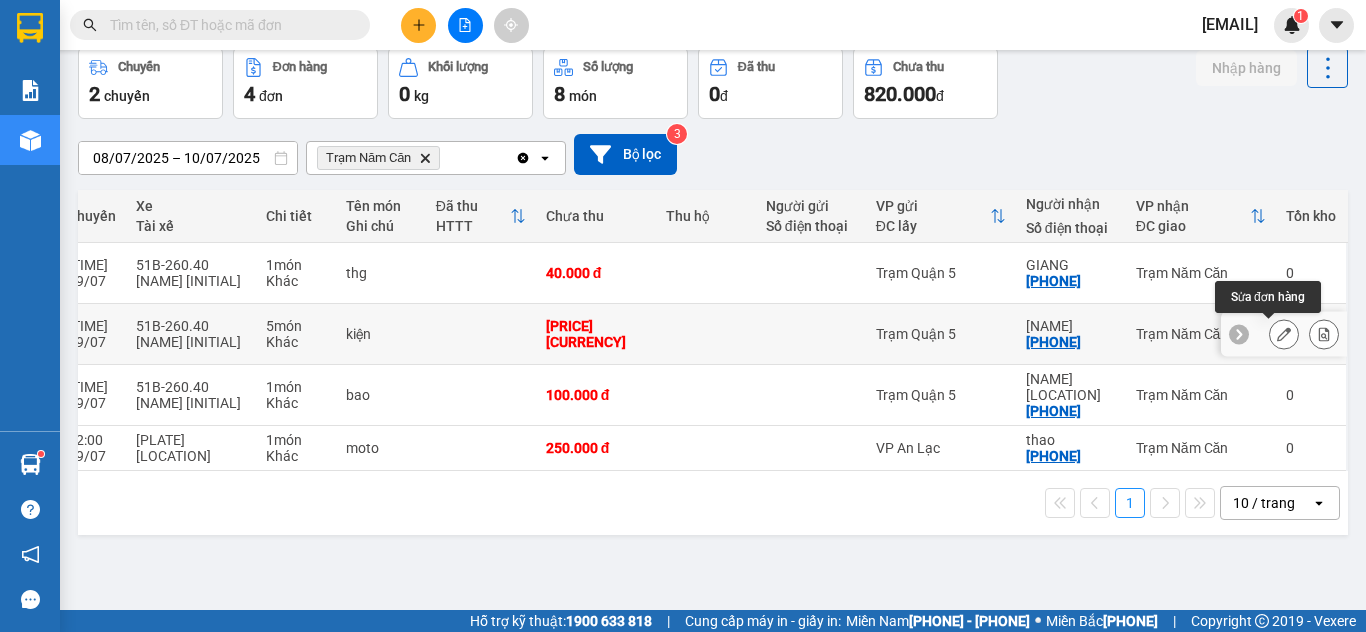 click at bounding box center [1284, 334] 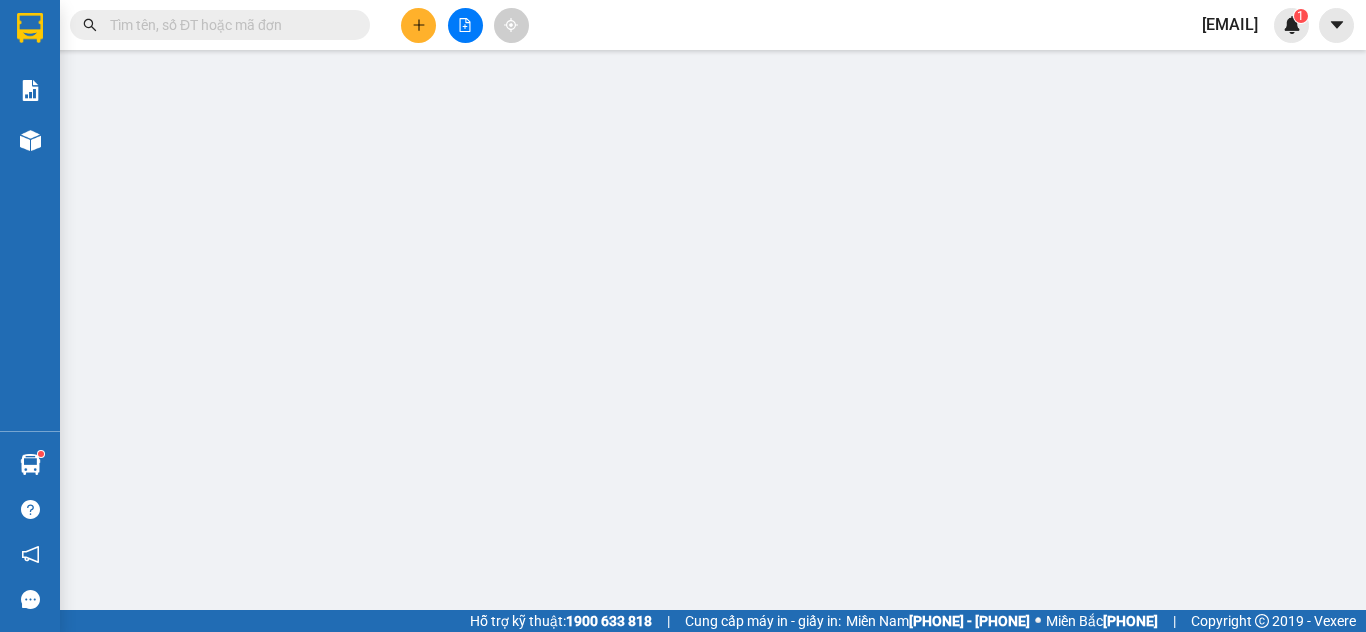 scroll, scrollTop: 0, scrollLeft: 0, axis: both 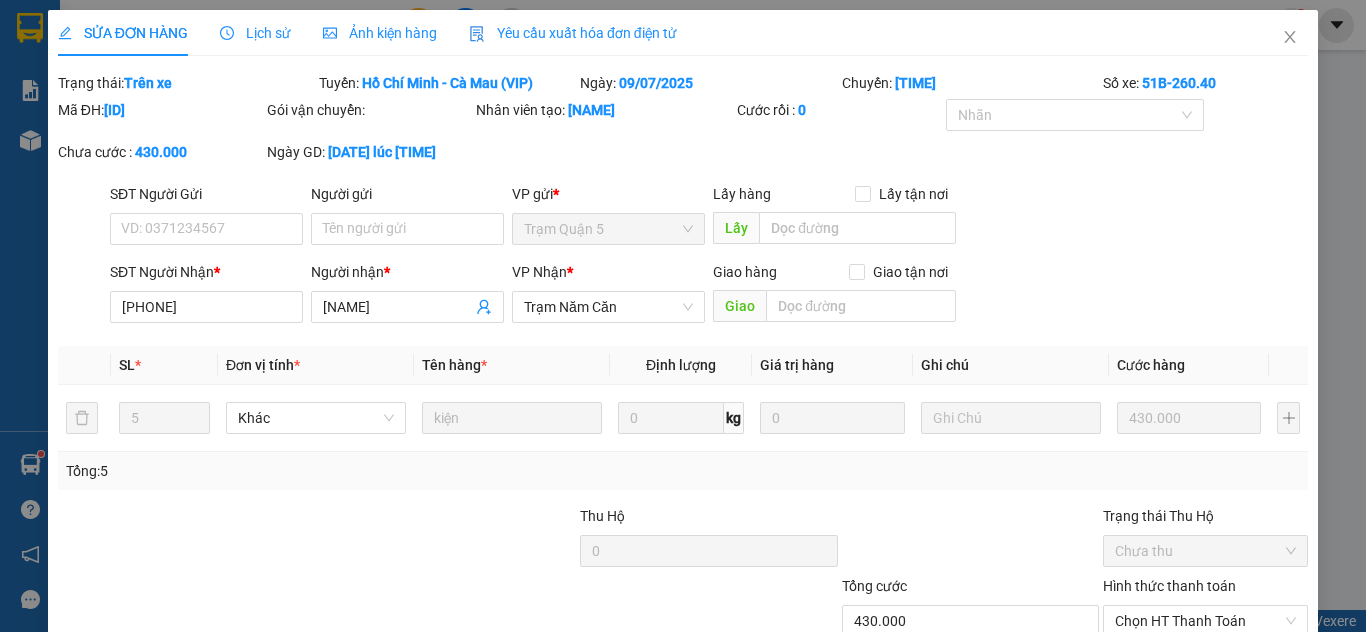 click on "Lịch sử" at bounding box center (255, 33) 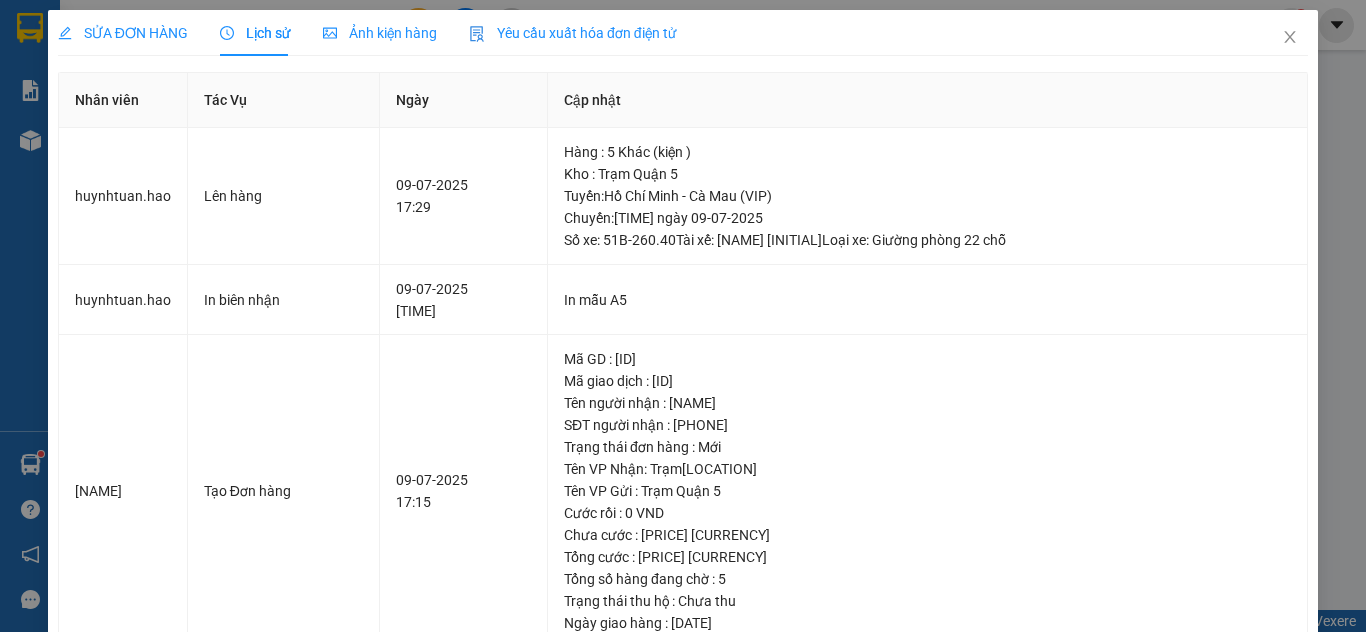 click on "SỬA ĐƠN HÀNG Lịch sử Ảnh kiện hàng Yêu cầu xuất hóa đơn điện tử Total Paid Fee 0 Total UnPaid Fee [PRICE] Cash Collection Total Fee Trạng thái:  Trên xe Tuyến:   [CITY] - [CITY] ([TYPE]) Ngày:   [DATE] Chuyến:   [TIME] Số xe:   [PLATE] Mã ĐH:  [ID] Gói vận chuyển:   Nhân viên tạo:   [NAME] Cước rồi :   0   Nhãn Chưa cước :   [PRICE] Ngày GD:   [DATE] lúc [TIME] SĐT Người Gửi VD: [PHONE] Người gửi Tên người gửi [LOCATION] gửi  * Trạm[LOCATION] Lấy hàng Lấy tận nơi Lấy SĐT Người Nhận  * [PHONE] Người nhận  * [NAME] [LOCATION] Nhận  * Trạm[LOCATION] Giao hàng Giao tận nơi Giao SL  * Đơn vị tính  * Tên hàng  * Định lượng Giá trị hàng Ghi chú Cước hàng                   5 Khác kiện 0 kg 0 [PRICE] Tổng:  5 Thu Hộ 0 Trạng thái Thu Hộ   Chưa thu Tổng cước [PRICE] Hình thức thanh toán Chọn HT Thanh Toán Số tiền thu trước 0  :" at bounding box center [683, 316] 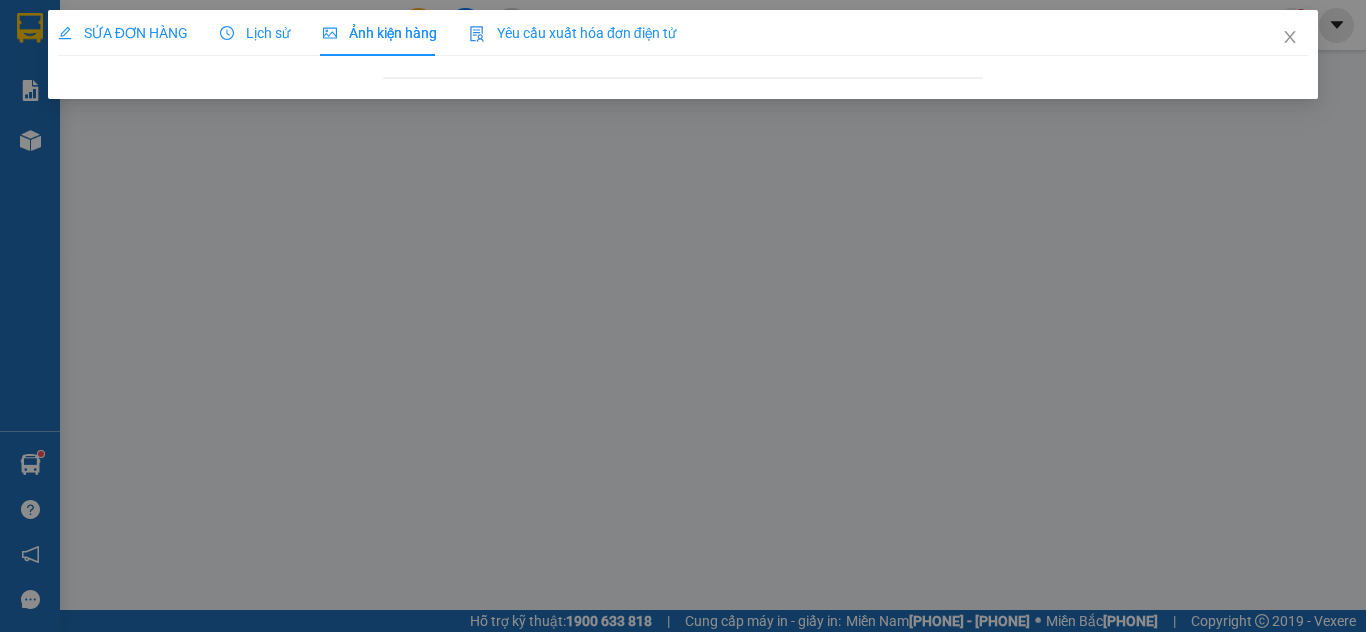 scroll, scrollTop: 0, scrollLeft: 0, axis: both 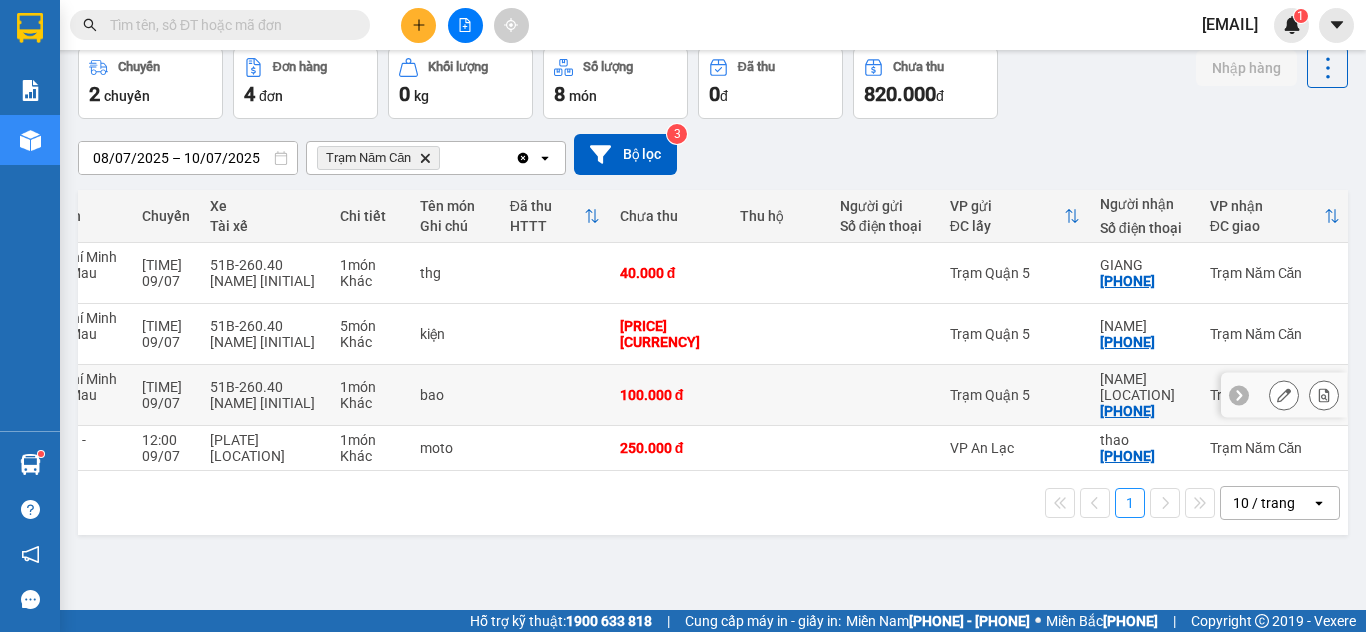 click on "[NAME] [LOCATION] [PHONE]" at bounding box center [1145, 395] 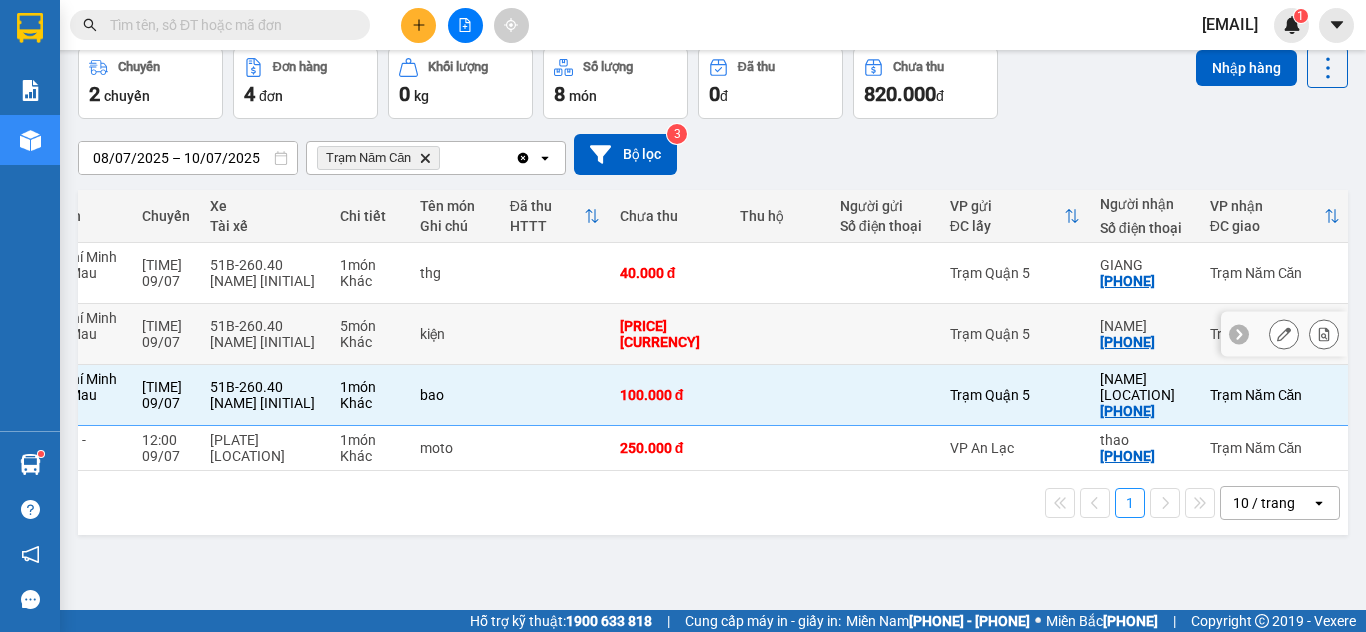 click on "Trạm Quận 5" at bounding box center (265, 326) 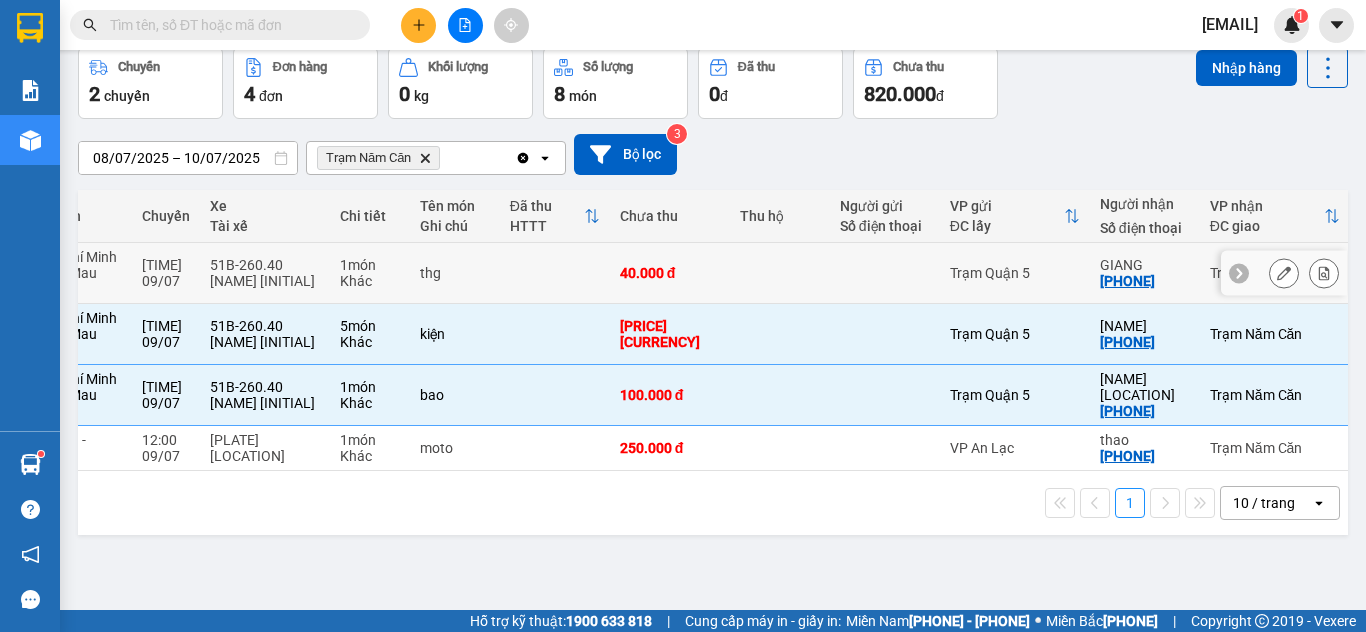 click on "Trạm Quận 5" at bounding box center [265, 265] 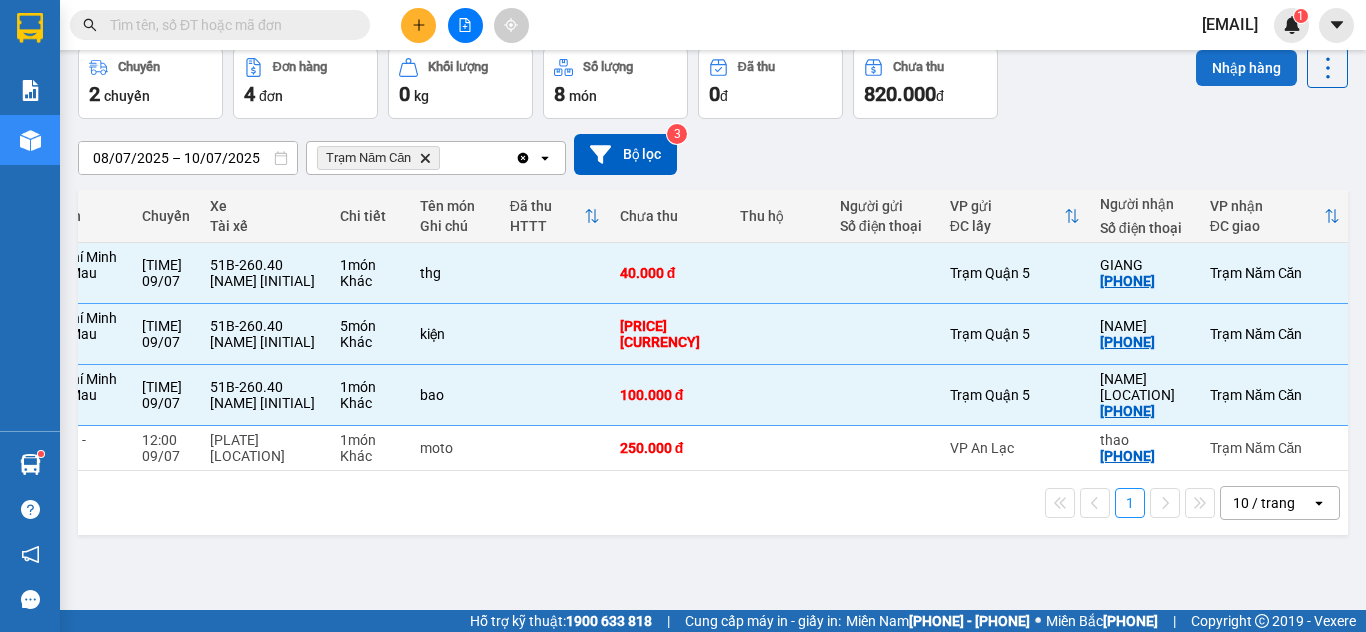 click on "Nhập hàng" at bounding box center (1246, 68) 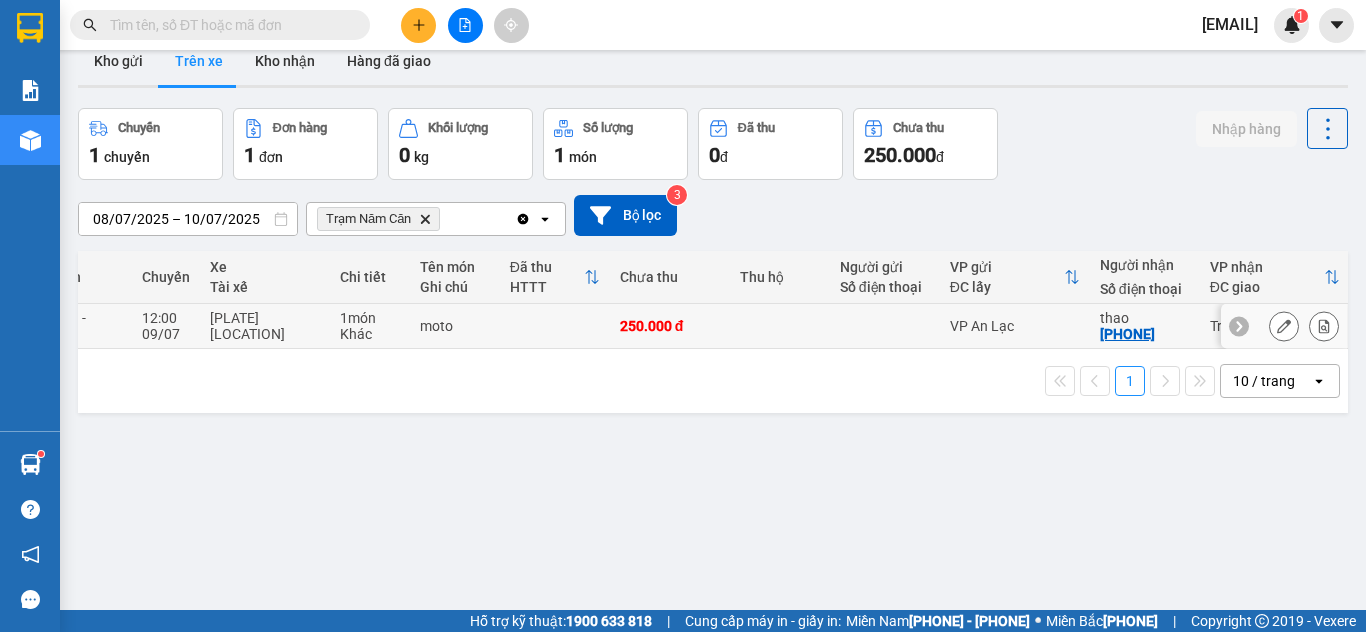 scroll, scrollTop: 0, scrollLeft: 0, axis: both 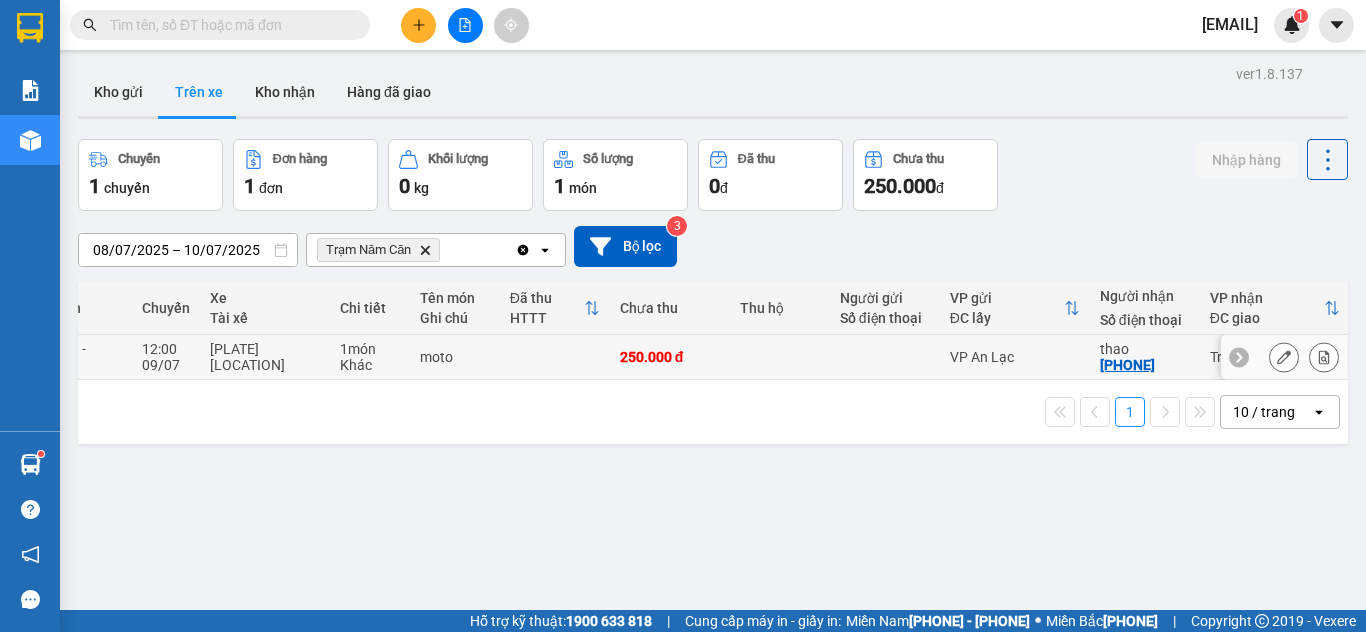click on "[PHONE]" at bounding box center (1127, 365) 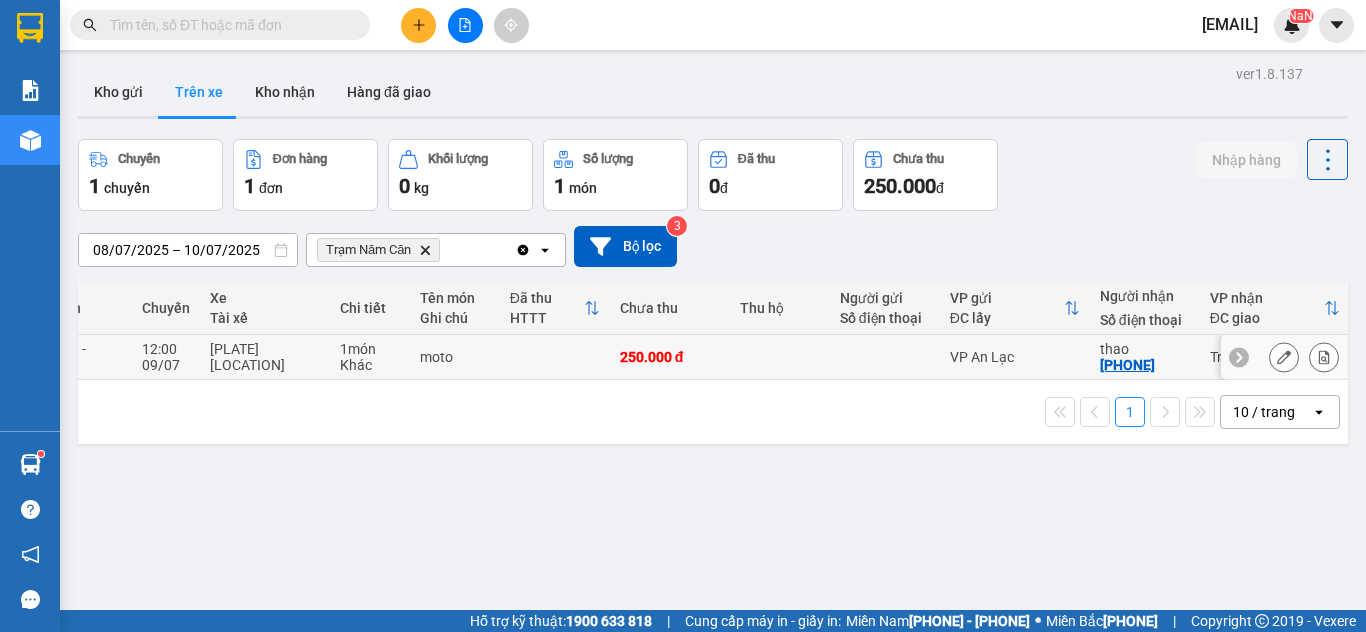 click on "thao" at bounding box center (1145, 349) 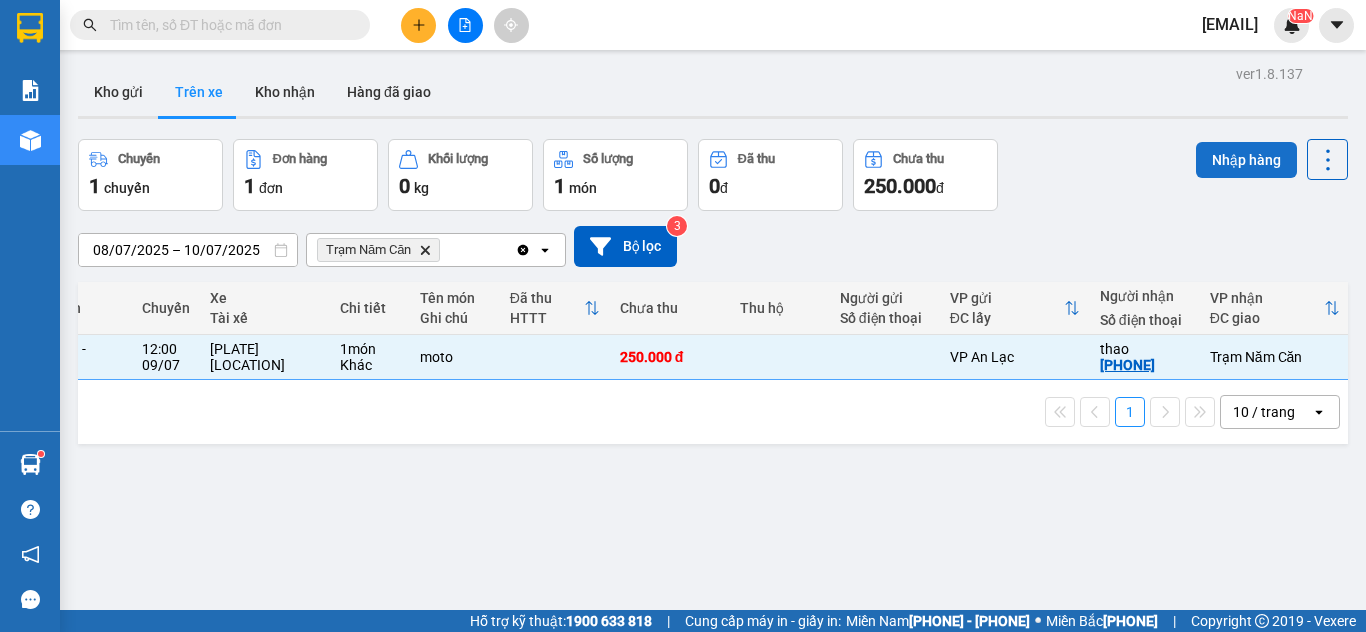 click on "Nhập hàng" at bounding box center (1246, 160) 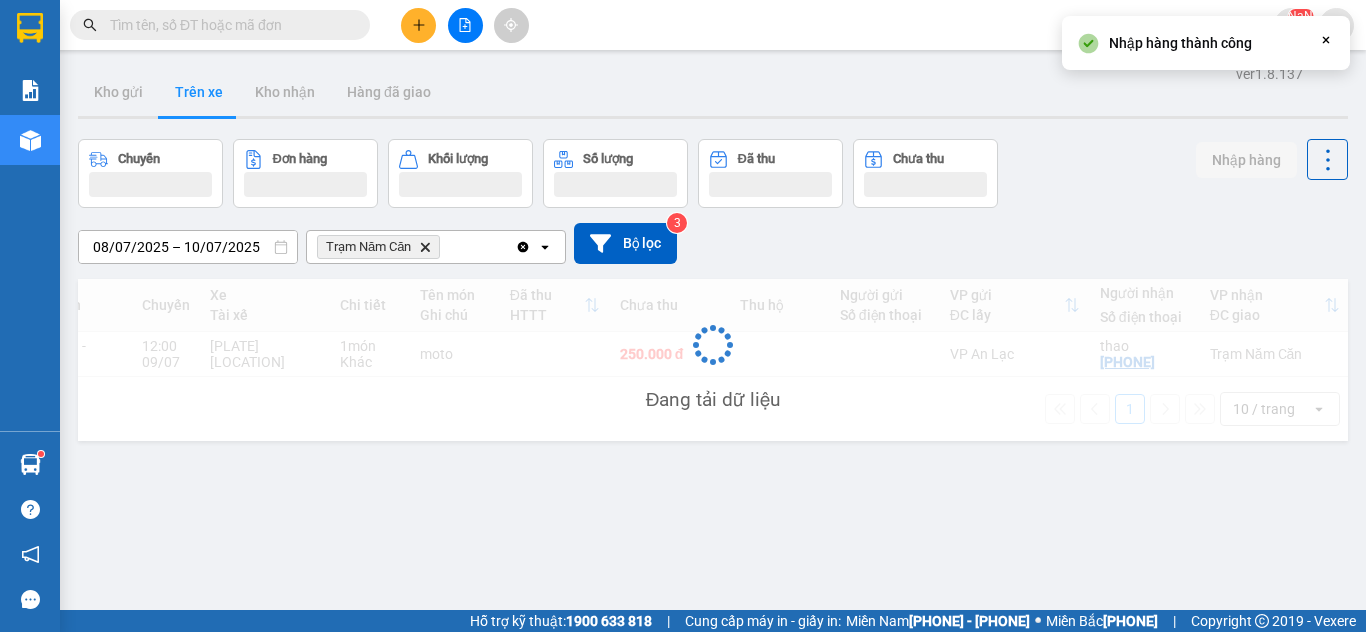 scroll, scrollTop: 0, scrollLeft: 0, axis: both 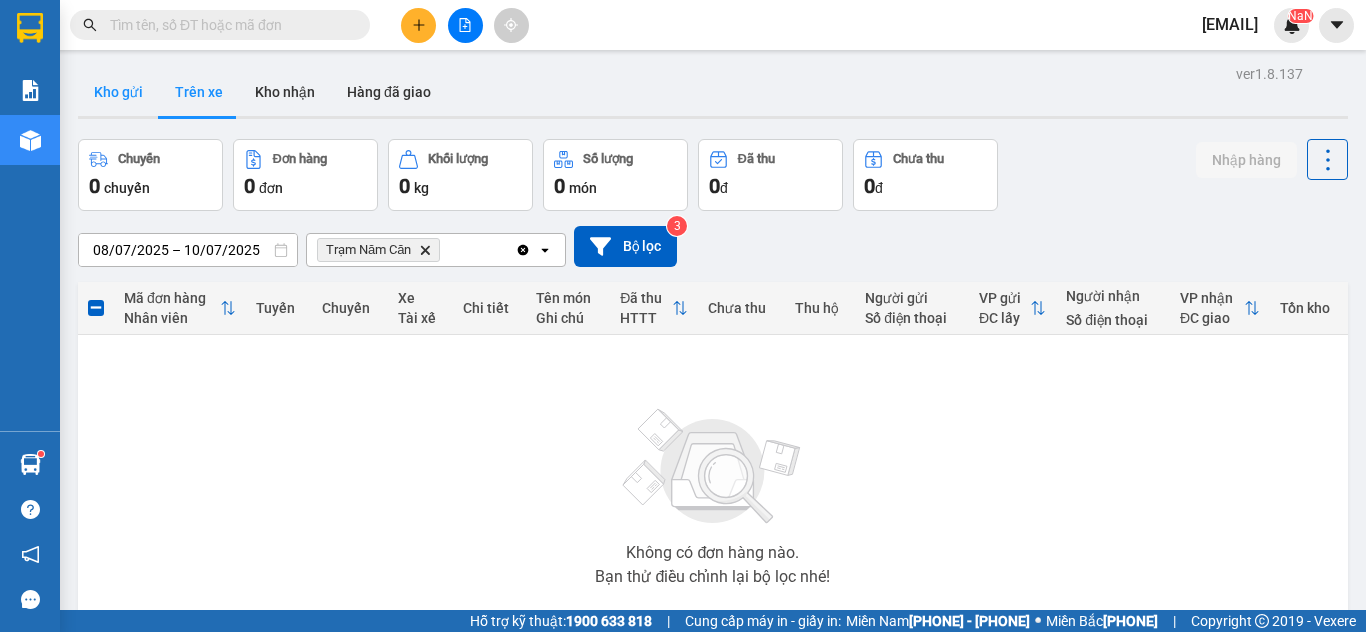 click on "Kho gửi" at bounding box center [118, 92] 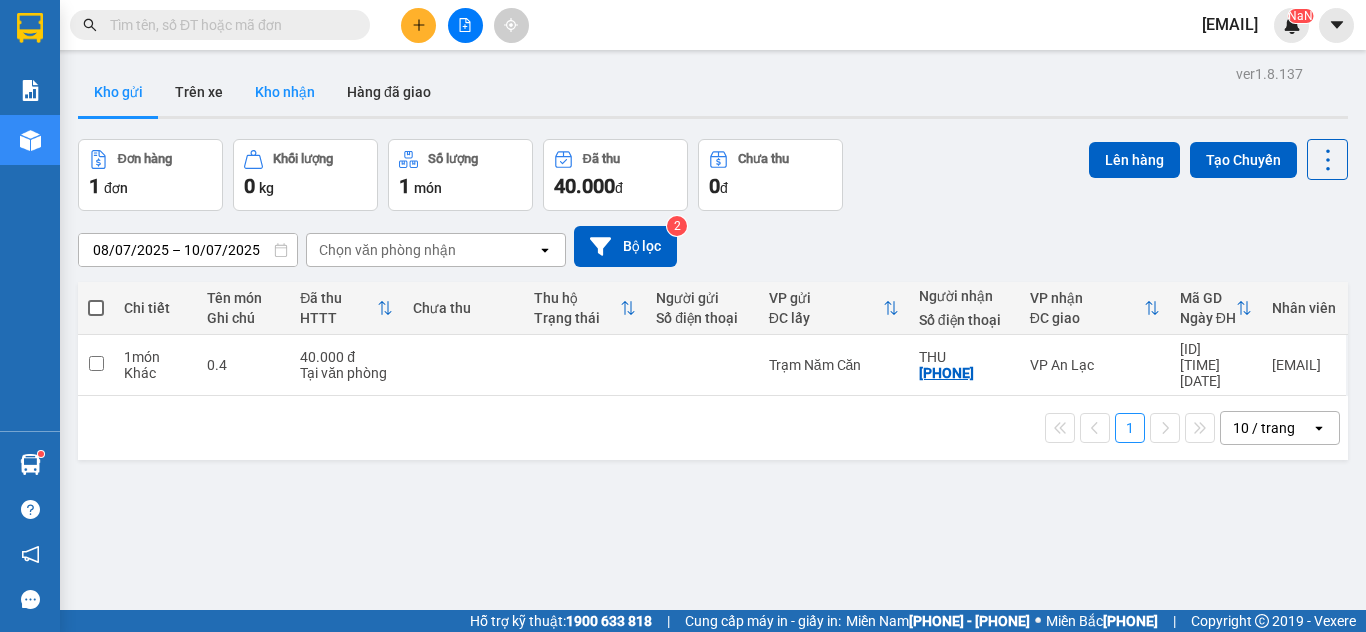 click on "Kho nhận" at bounding box center (285, 92) 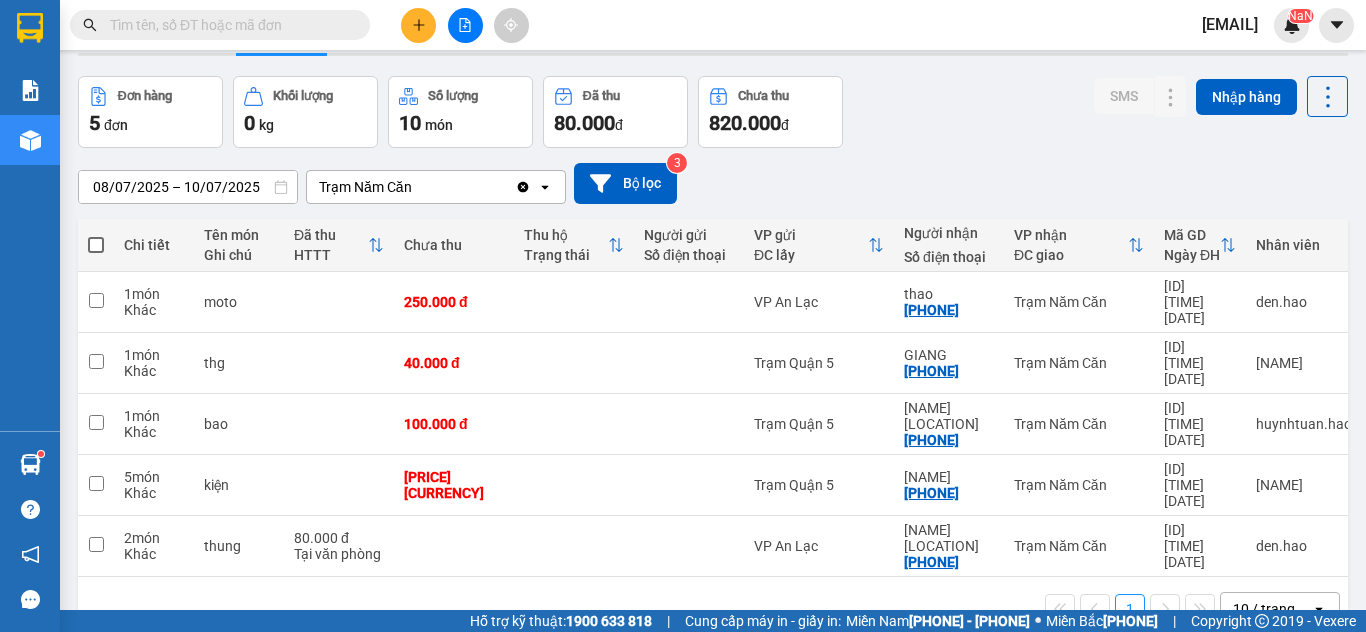 scroll, scrollTop: 92, scrollLeft: 0, axis: vertical 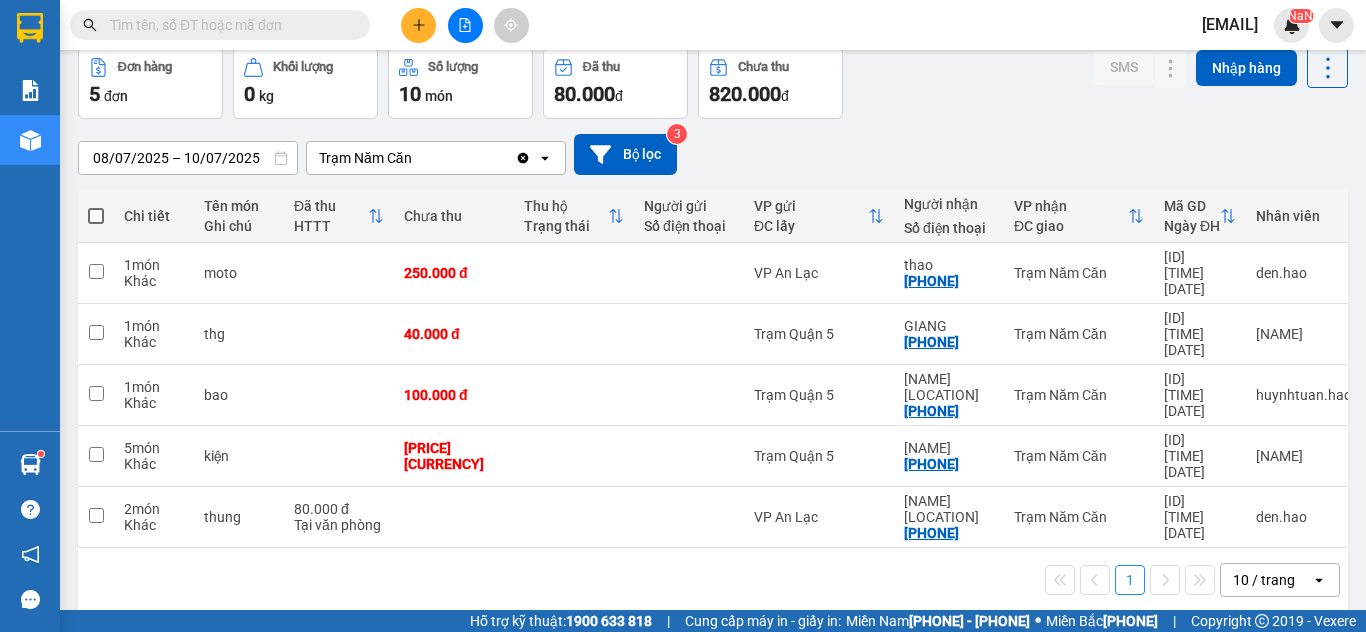 type 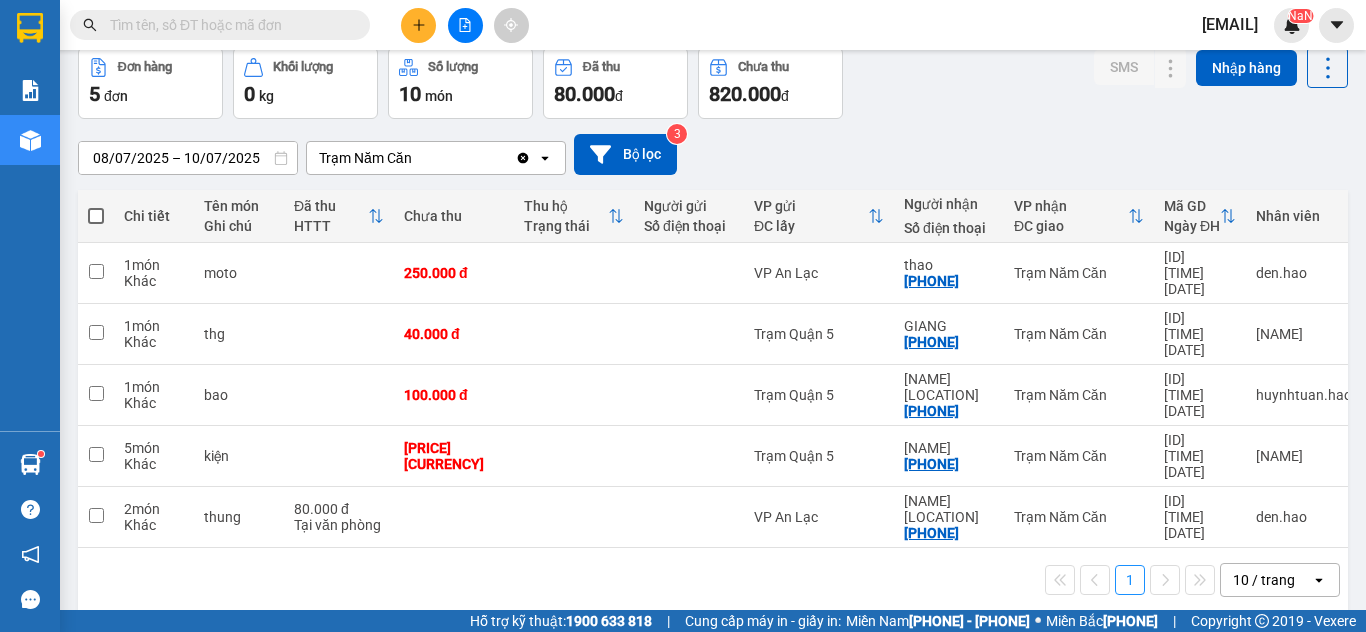 click on "Kho nhận" at bounding box center (285, 0) 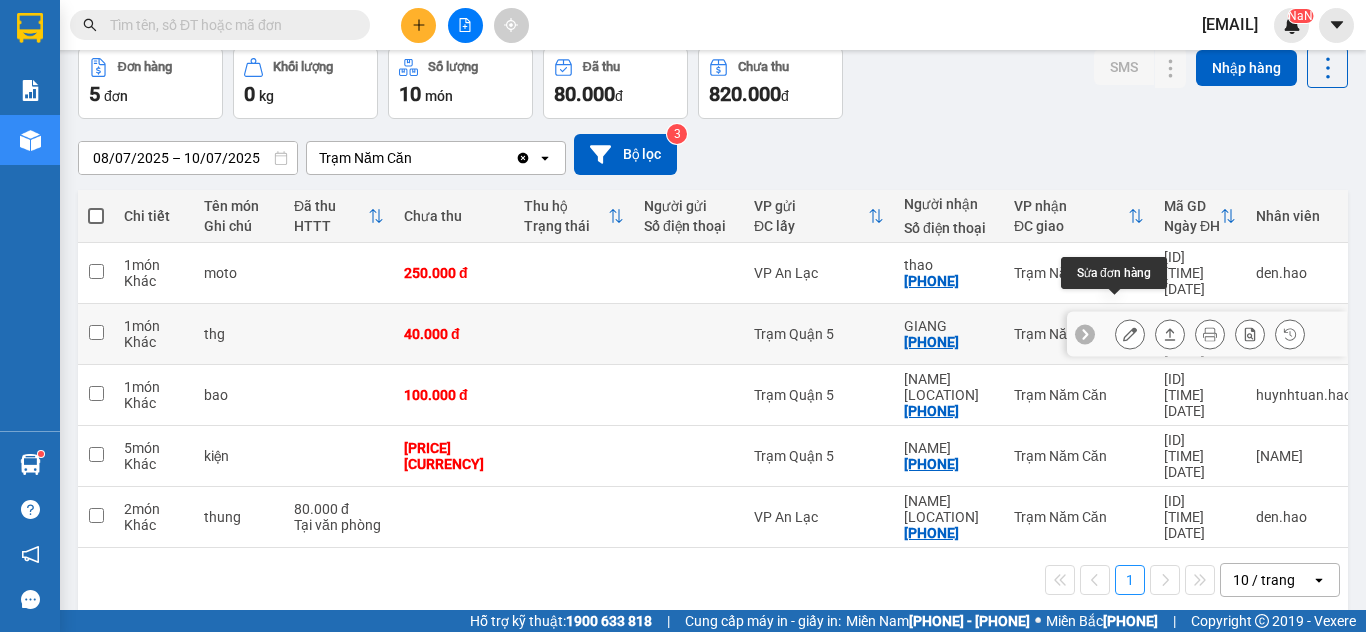 click at bounding box center (1130, 334) 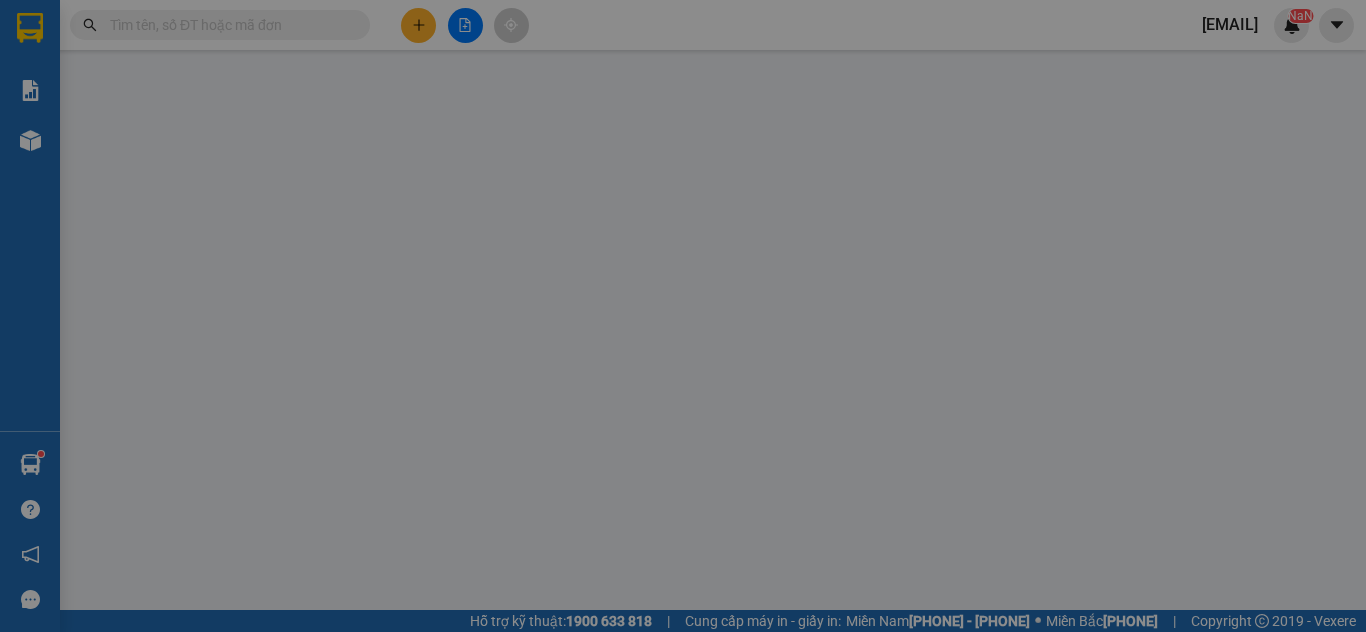 scroll, scrollTop: 0, scrollLeft: 0, axis: both 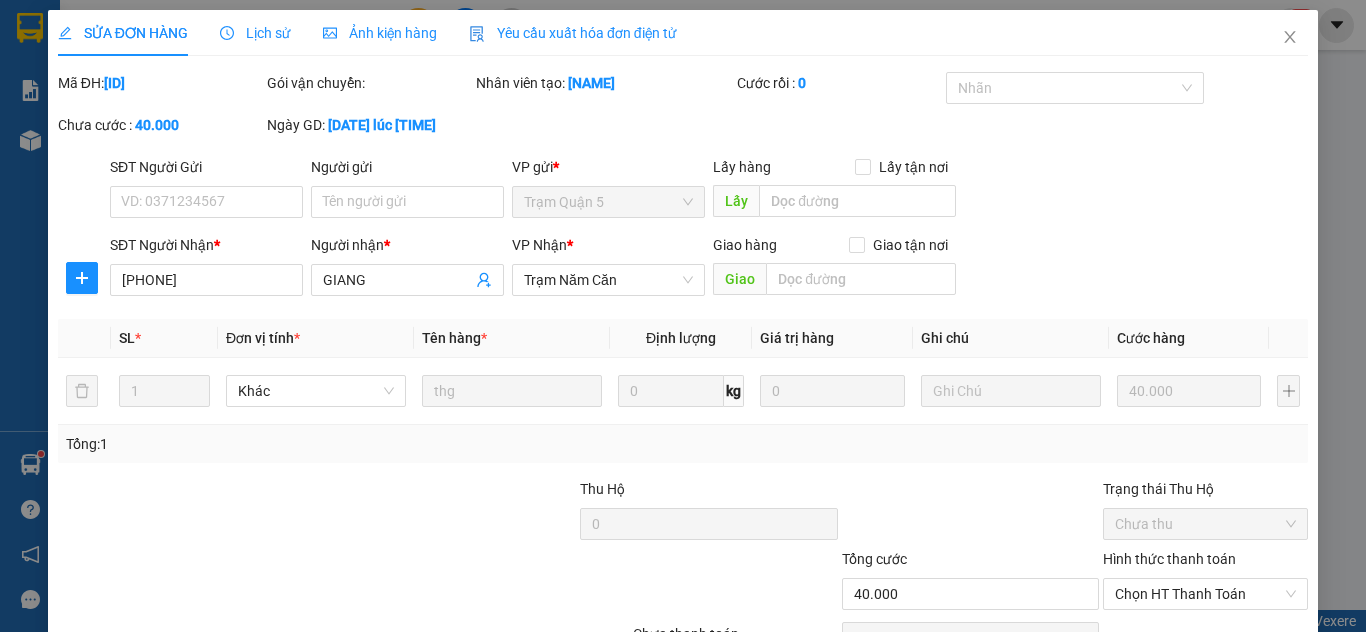click on "Lịch sử" at bounding box center [255, 33] 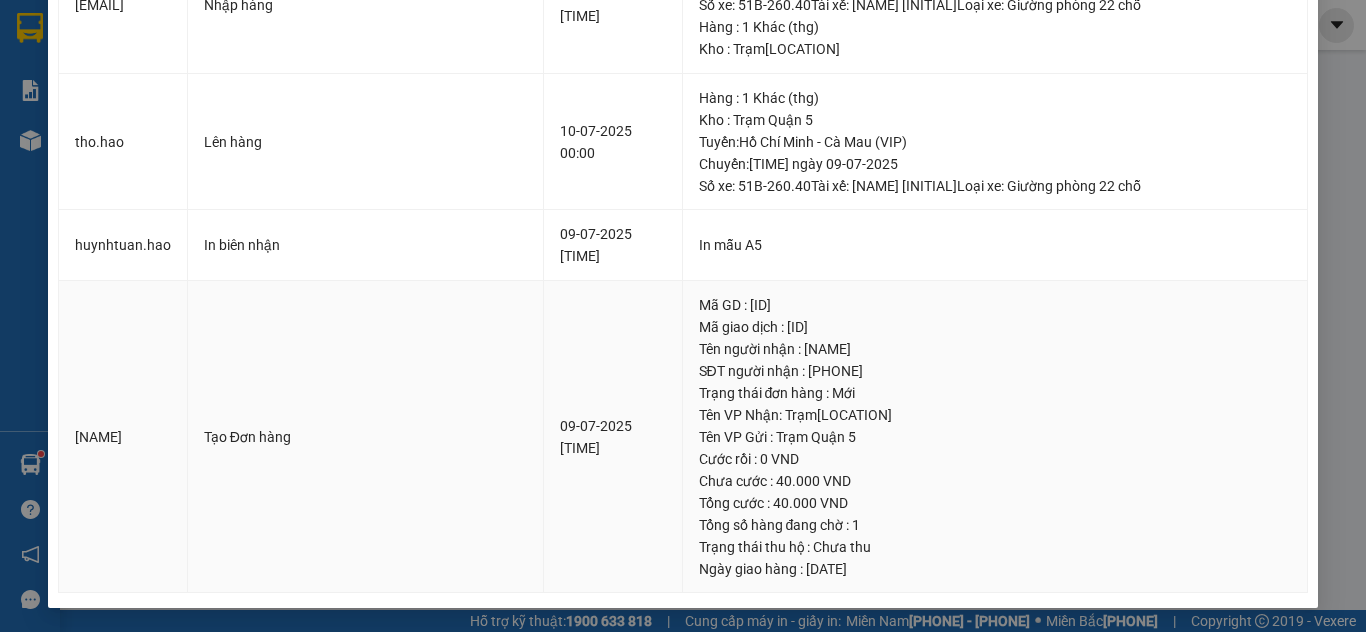 scroll, scrollTop: 0, scrollLeft: 0, axis: both 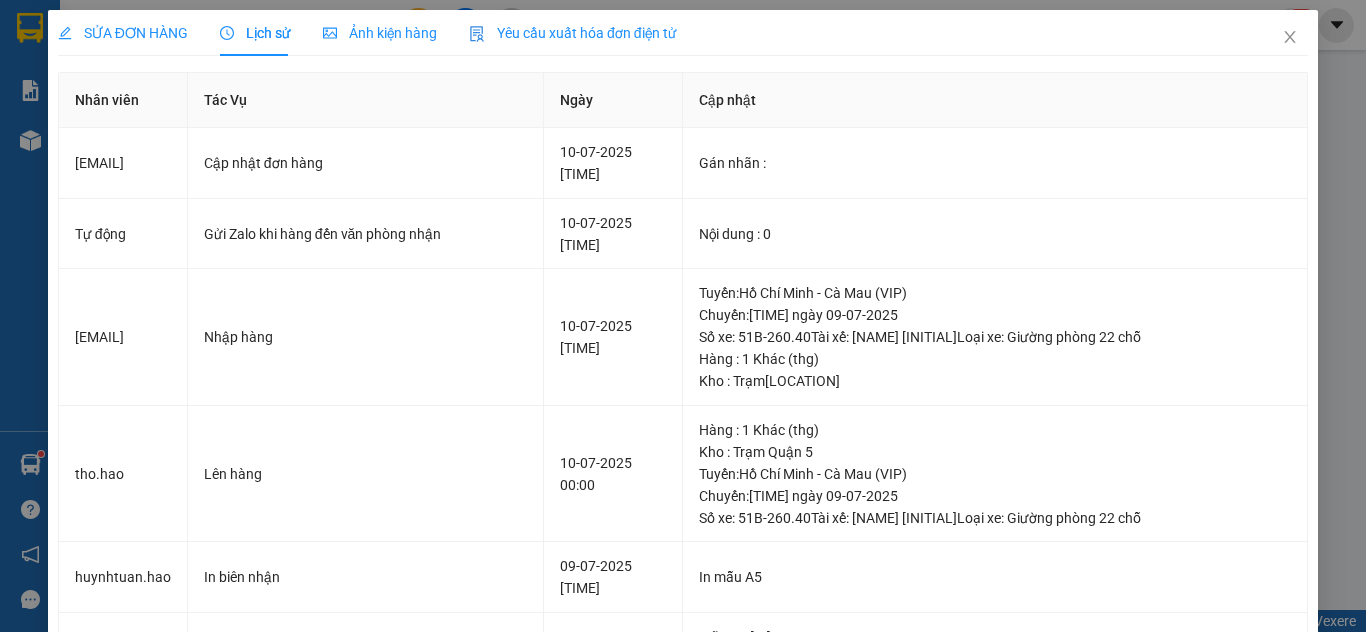 click on "Ảnh kiện hàng" at bounding box center (380, 33) 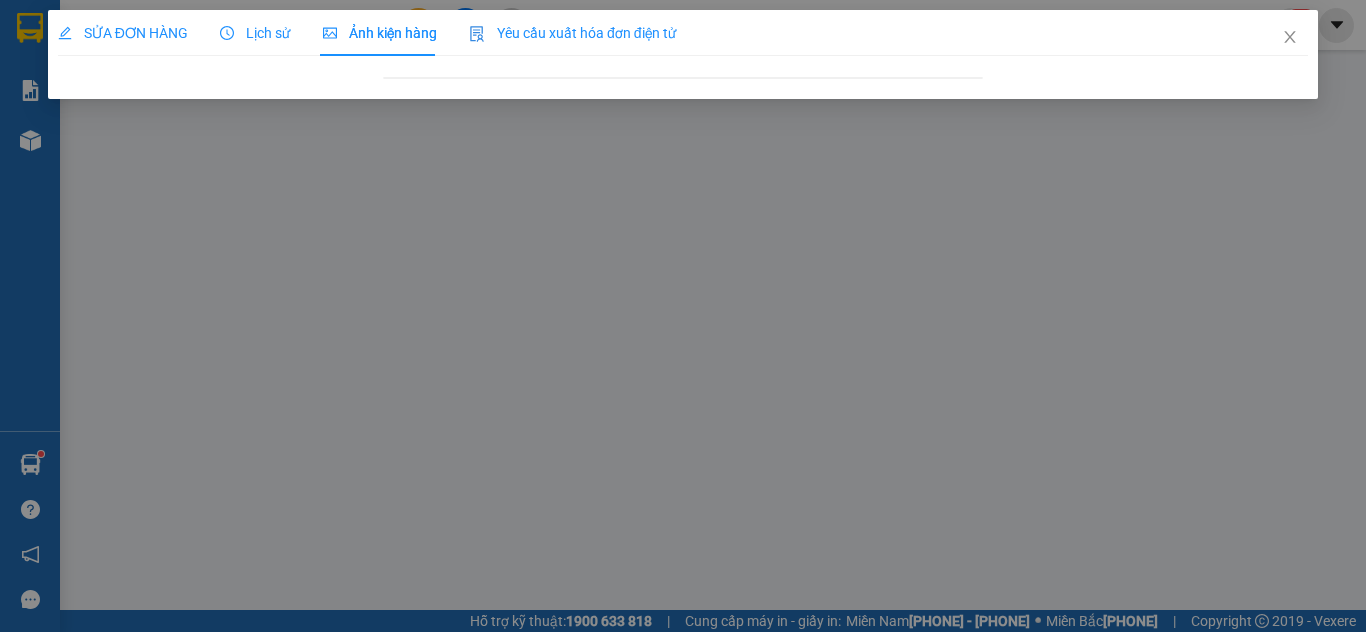 scroll, scrollTop: 0, scrollLeft: 0, axis: both 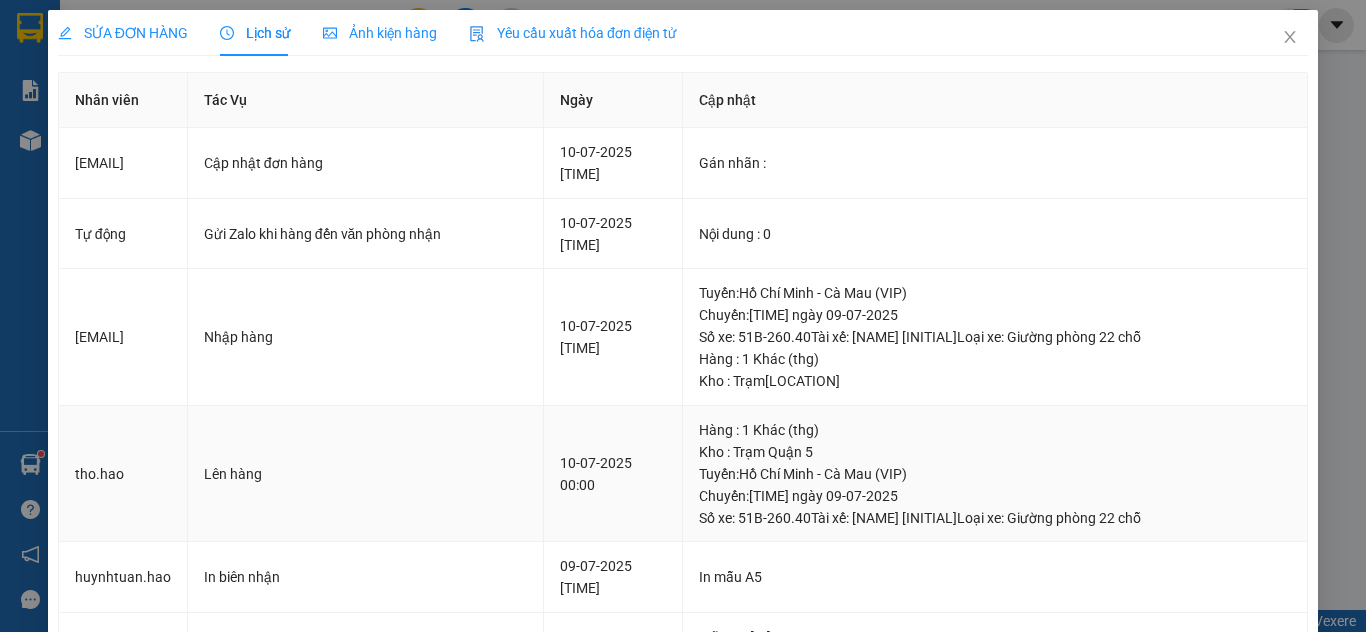 drag, startPoint x: 1276, startPoint y: 36, endPoint x: 922, endPoint y: 450, distance: 544.71277 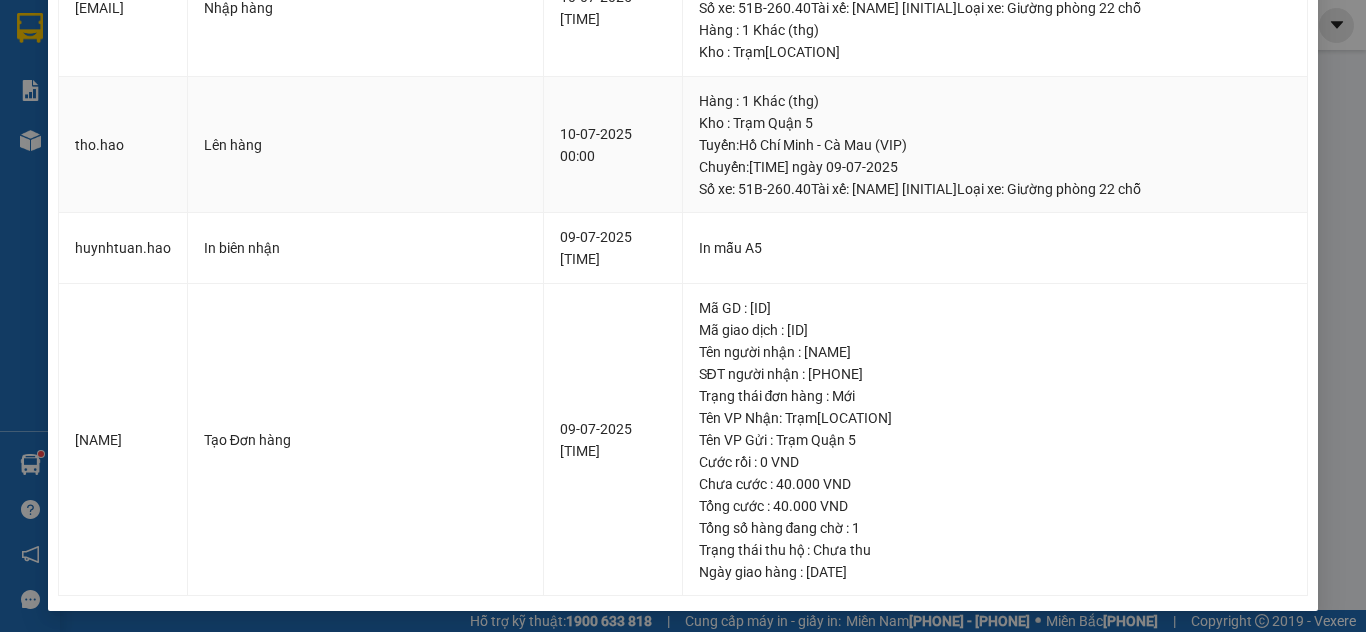 scroll, scrollTop: 332, scrollLeft: 0, axis: vertical 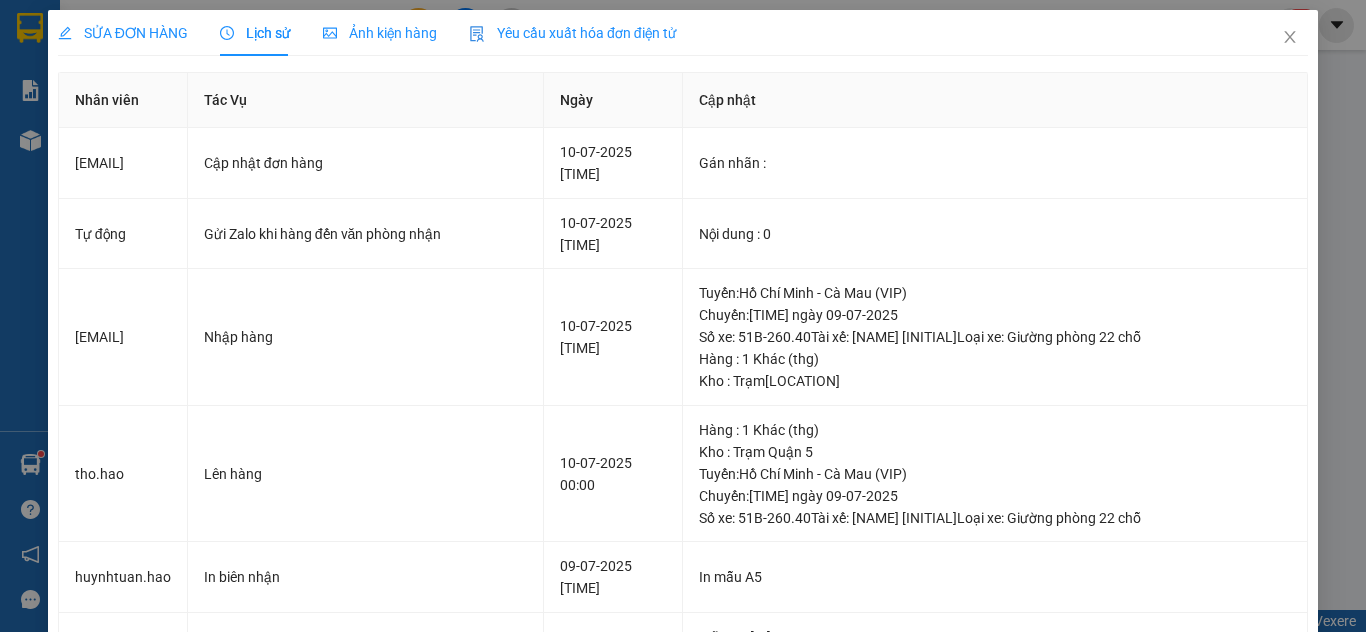 drag, startPoint x: 1279, startPoint y: 32, endPoint x: 1265, endPoint y: 36, distance: 14.56022 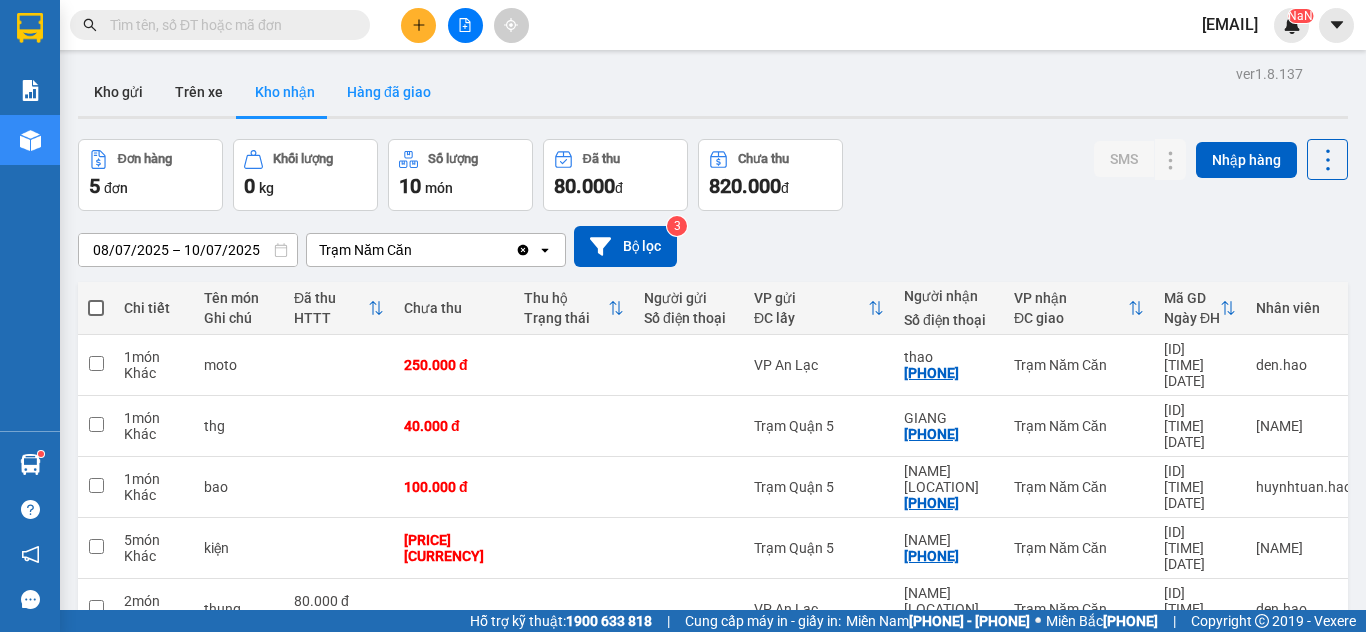 click on "Hàng đã giao" at bounding box center (389, 92) 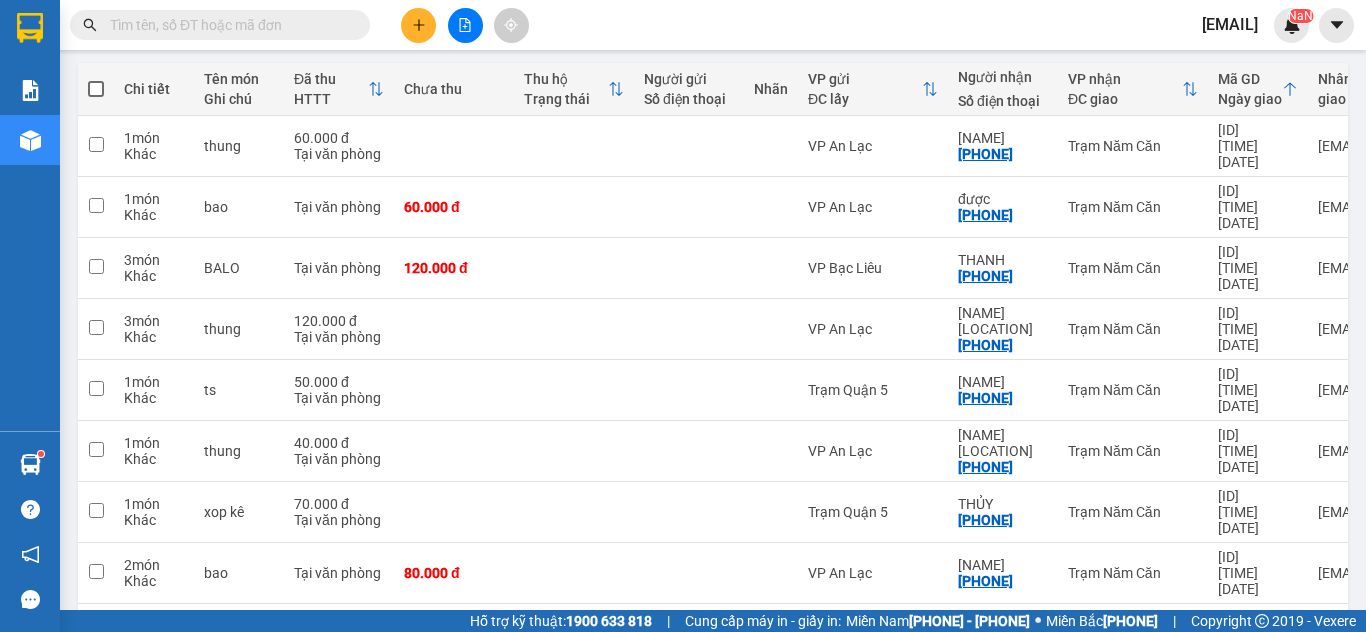 scroll, scrollTop: 220, scrollLeft: 0, axis: vertical 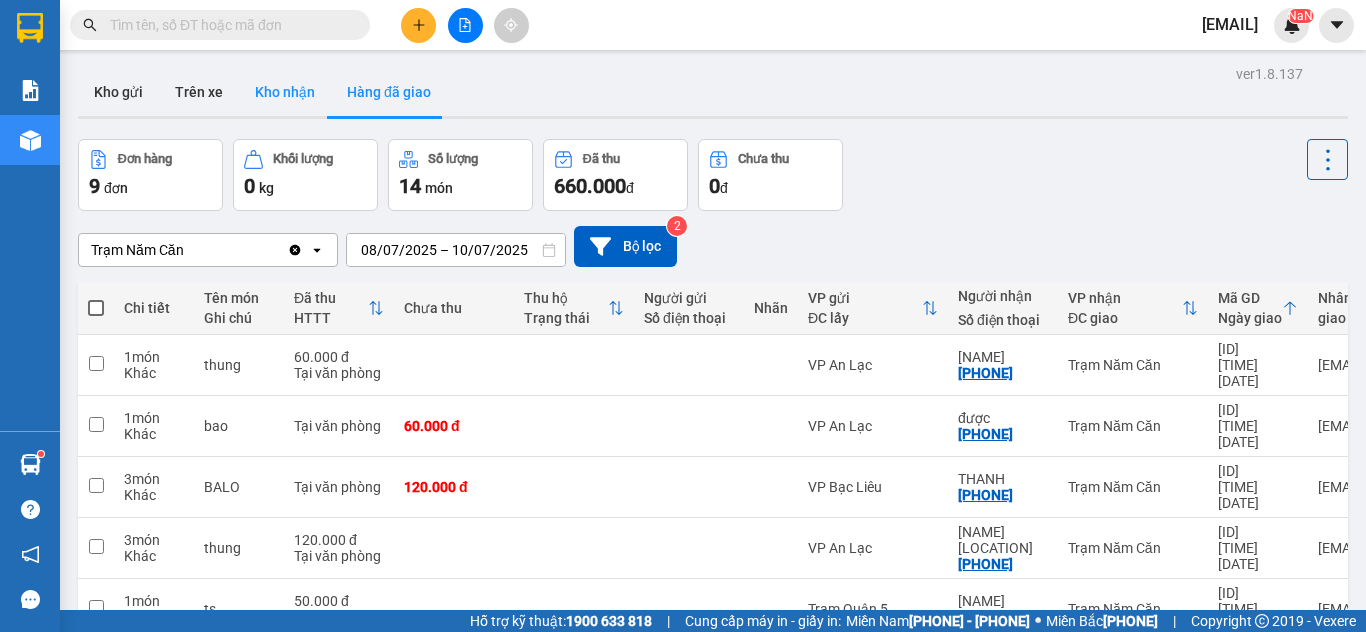 click on "Kho nhận" at bounding box center (285, 92) 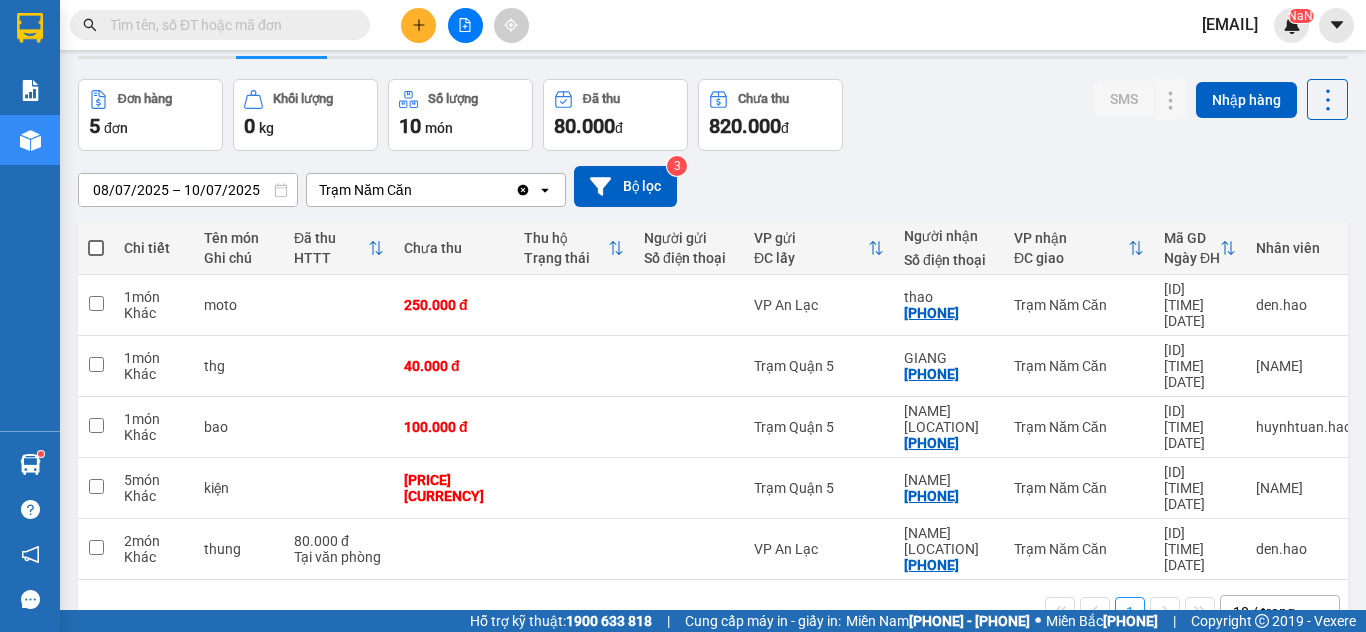 scroll, scrollTop: 92, scrollLeft: 0, axis: vertical 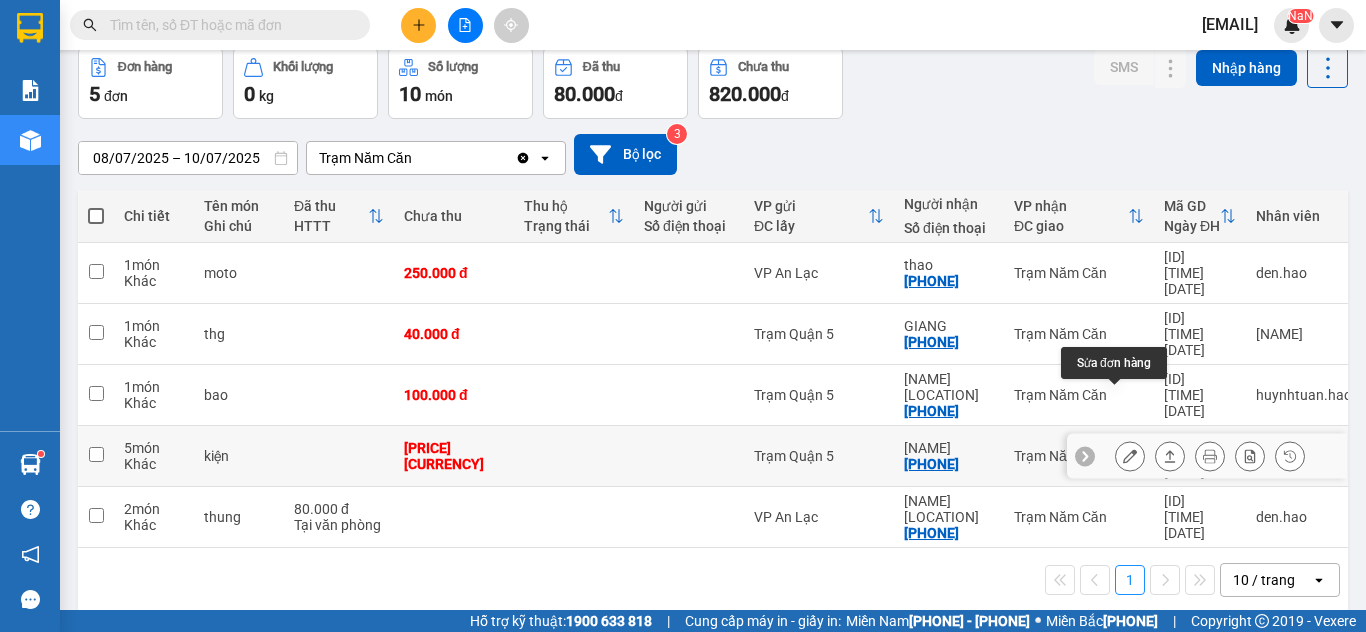 click at bounding box center [1130, 456] 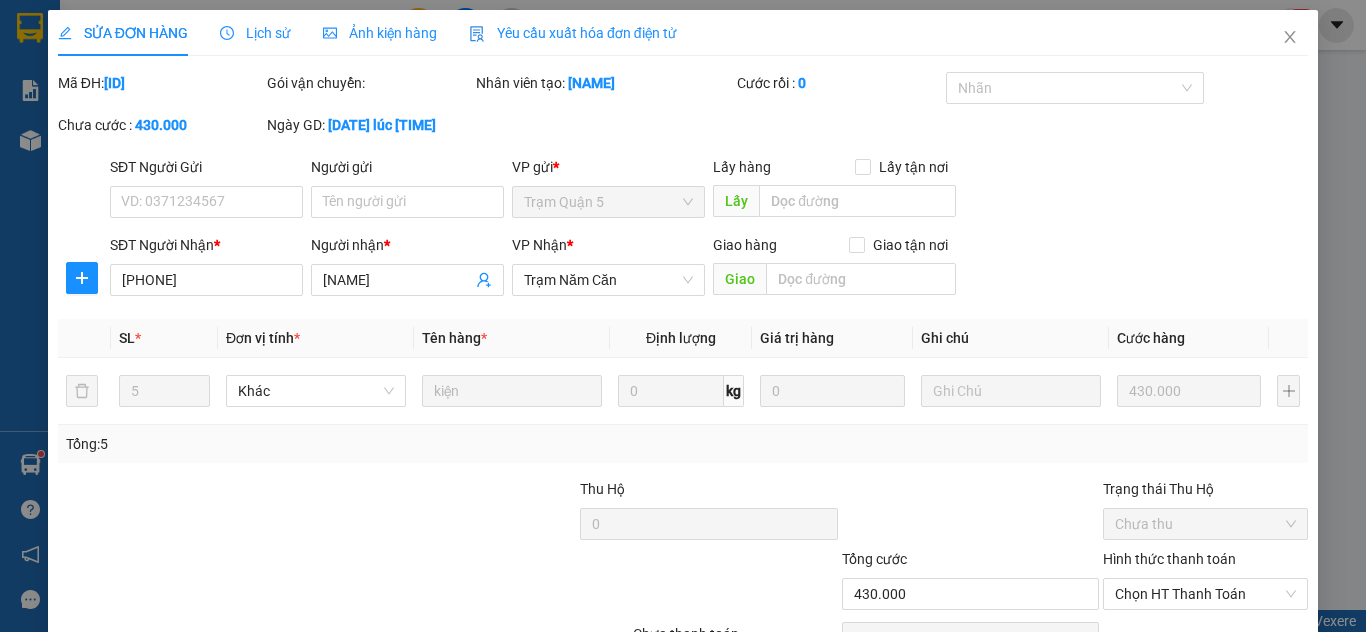 scroll, scrollTop: 0, scrollLeft: 0, axis: both 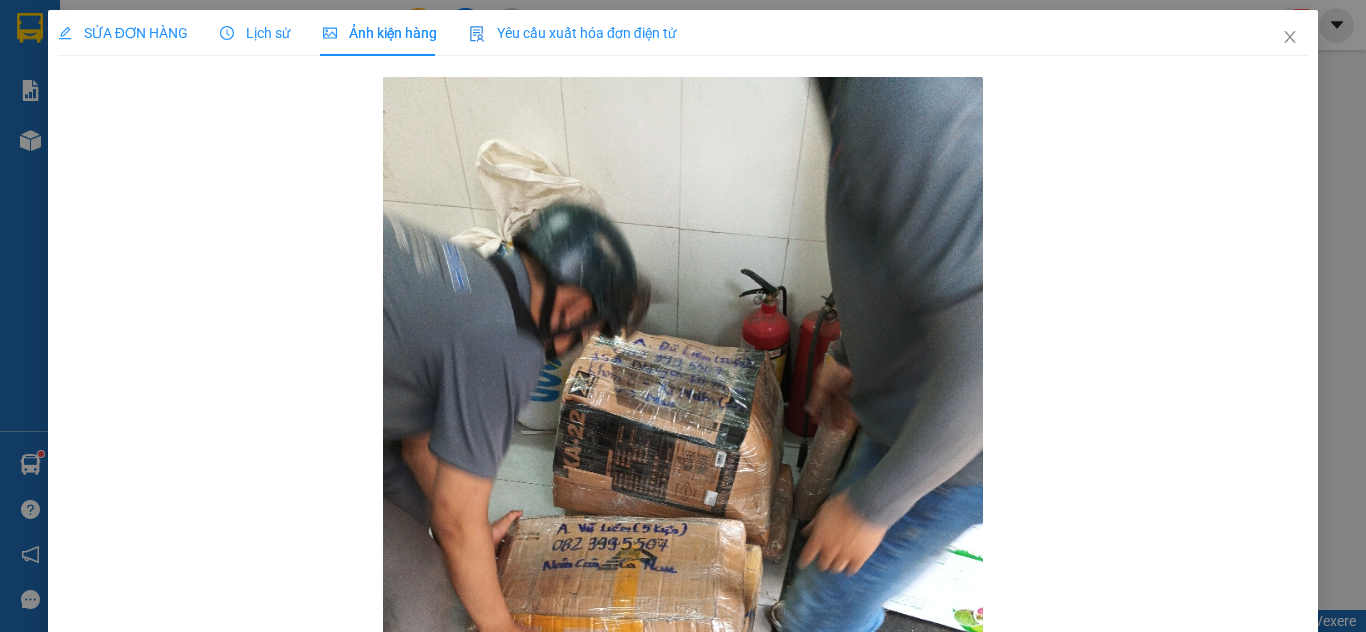 drag, startPoint x: 275, startPoint y: 37, endPoint x: 315, endPoint y: 63, distance: 47.707443 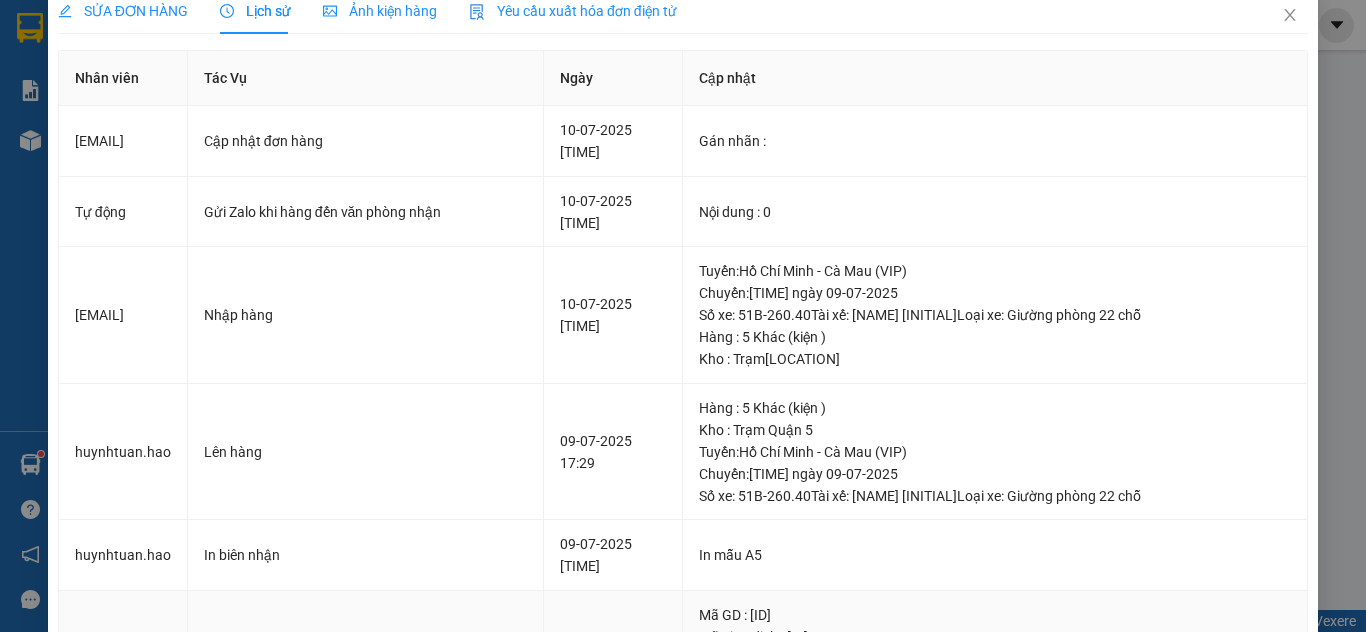 scroll, scrollTop: 0, scrollLeft: 0, axis: both 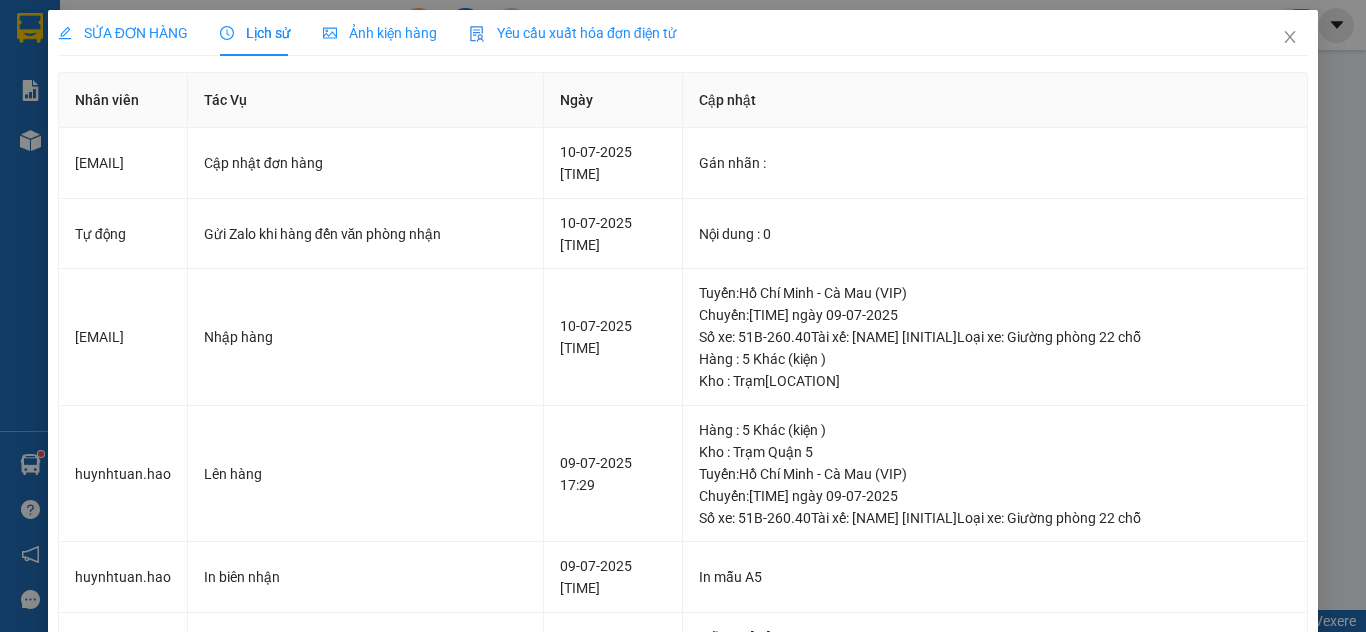 click on "Ảnh kiện hàng" at bounding box center [380, 33] 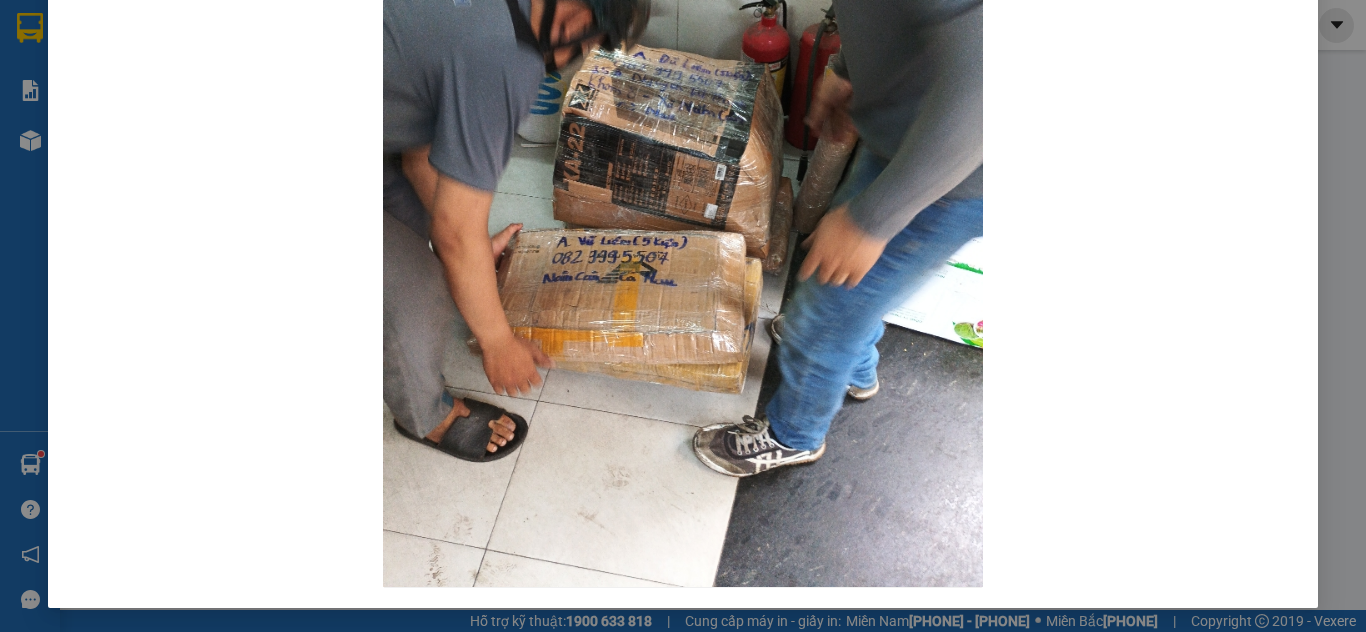 scroll, scrollTop: 0, scrollLeft: 0, axis: both 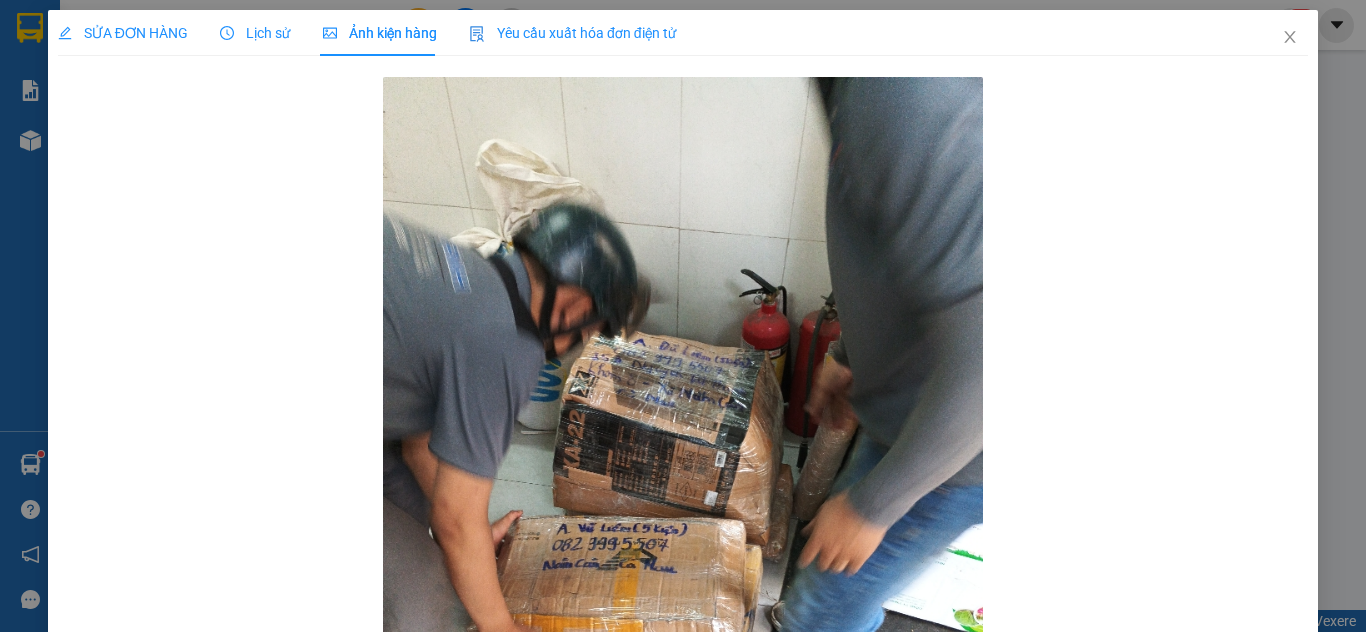 click on "Lịch sử" at bounding box center [255, 33] 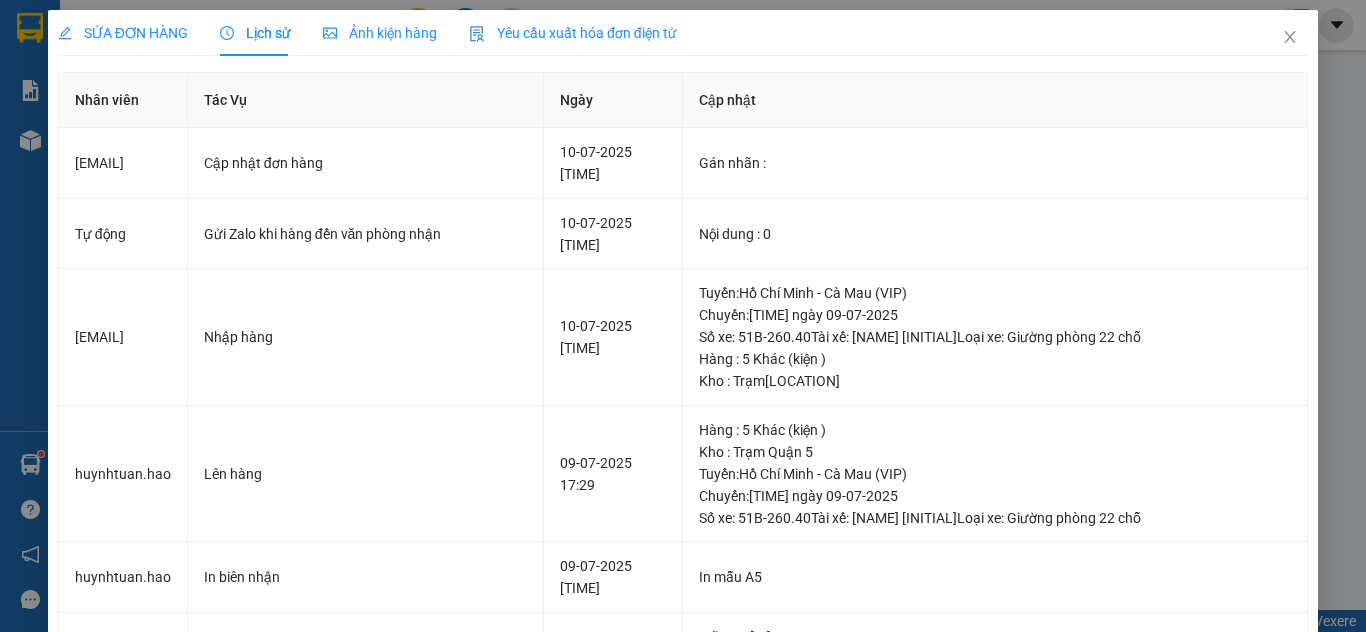 click on "SỬA ĐƠN HÀNG" at bounding box center (123, 33) 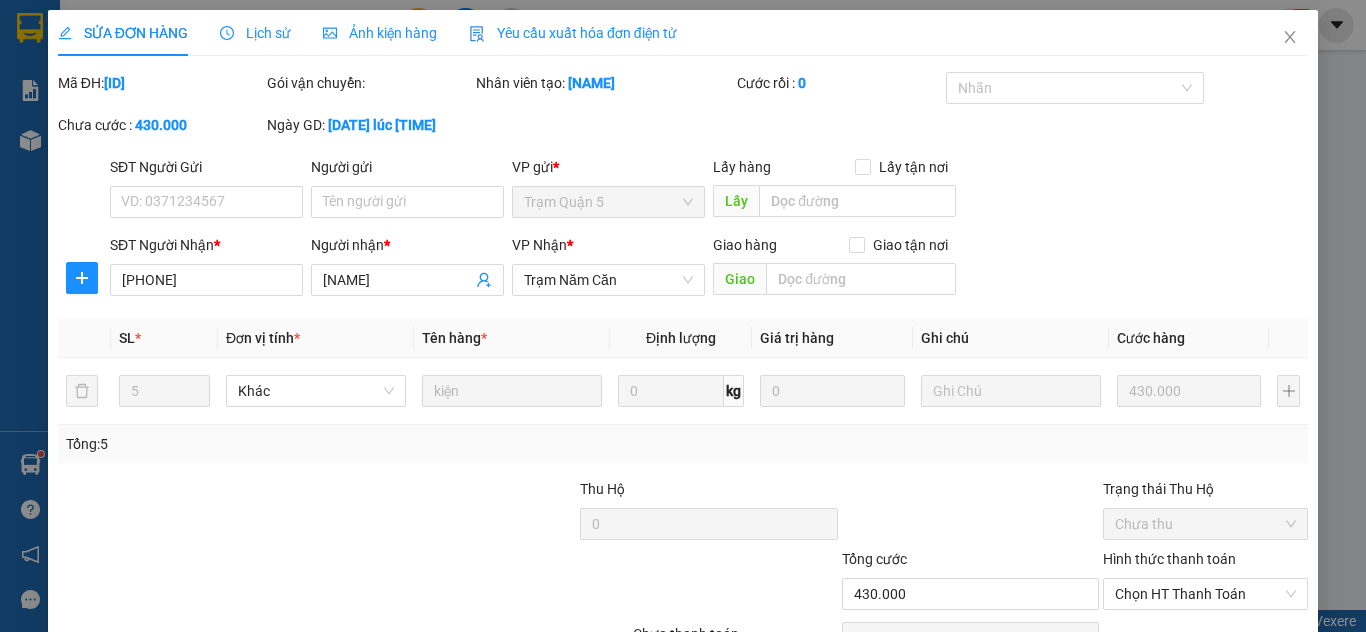 click at bounding box center (1290, 37) 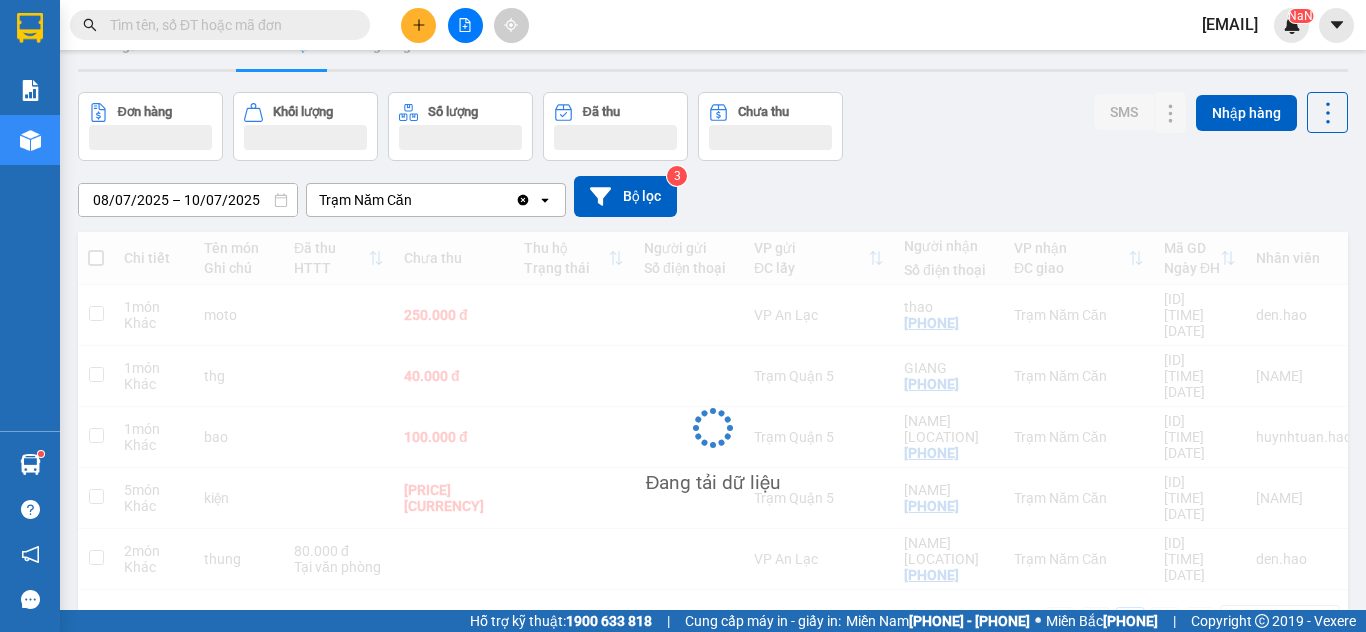scroll, scrollTop: 92, scrollLeft: 0, axis: vertical 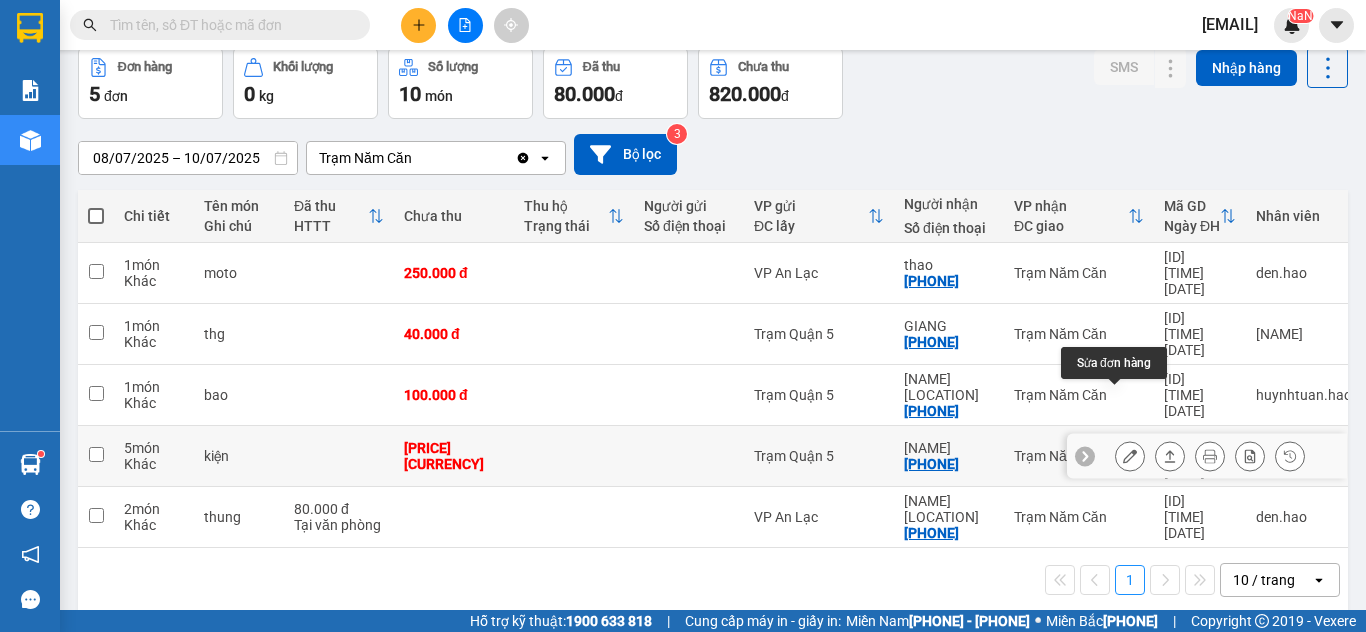 click at bounding box center [1130, 456] 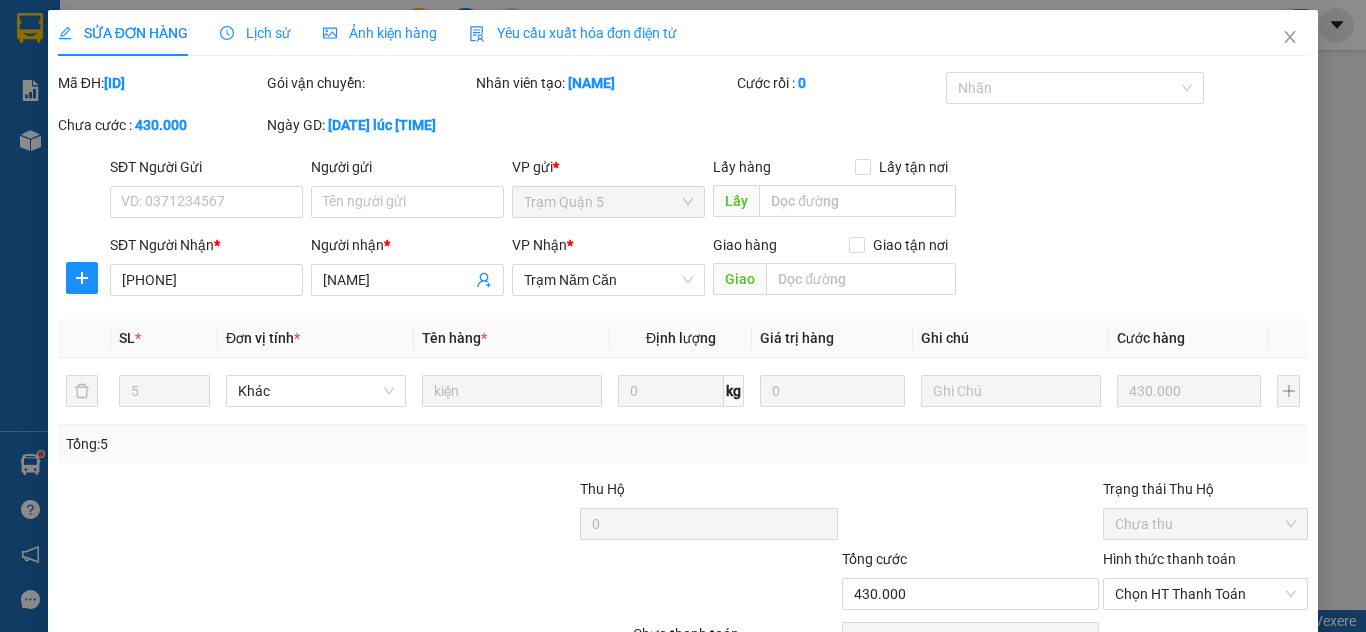 scroll, scrollTop: 0, scrollLeft: 0, axis: both 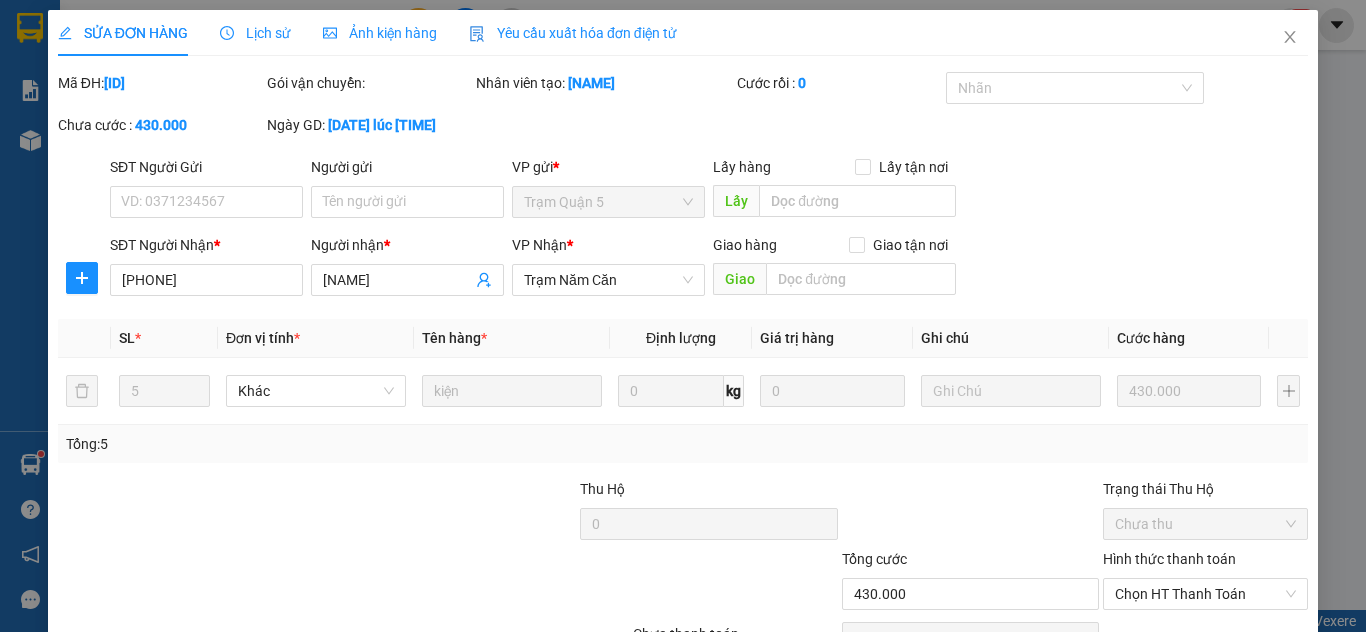 click on "Ảnh kiện hàng" at bounding box center [380, 33] 